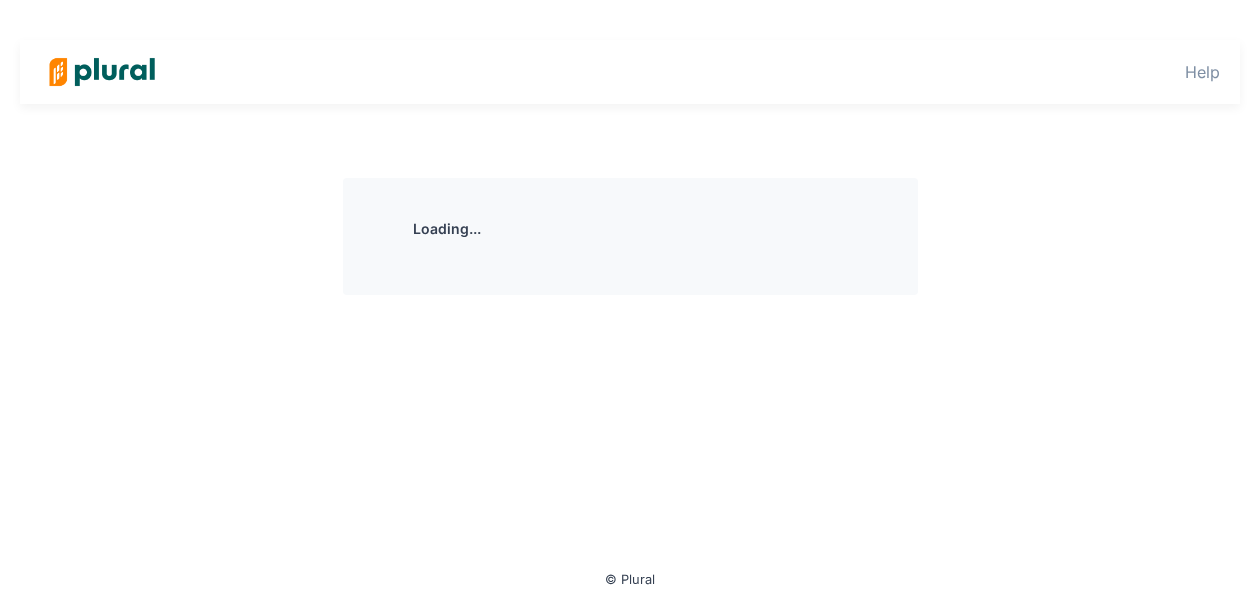 scroll, scrollTop: 0, scrollLeft: 0, axis: both 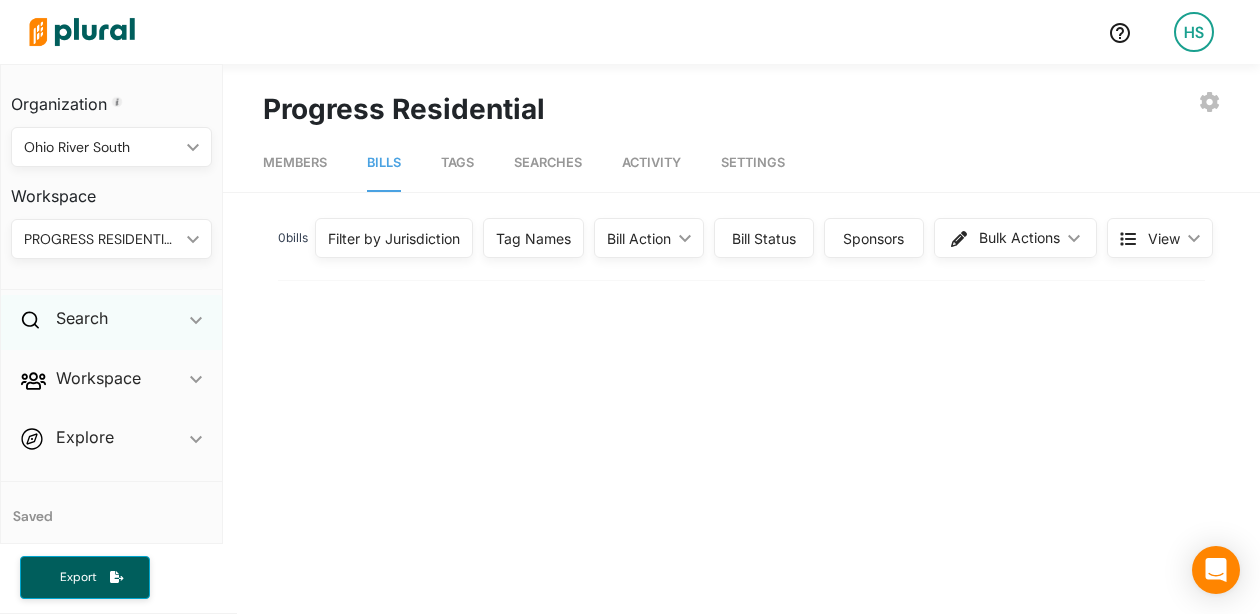 click on "Search ic_keyboard_arrow_down" at bounding box center [111, 322] 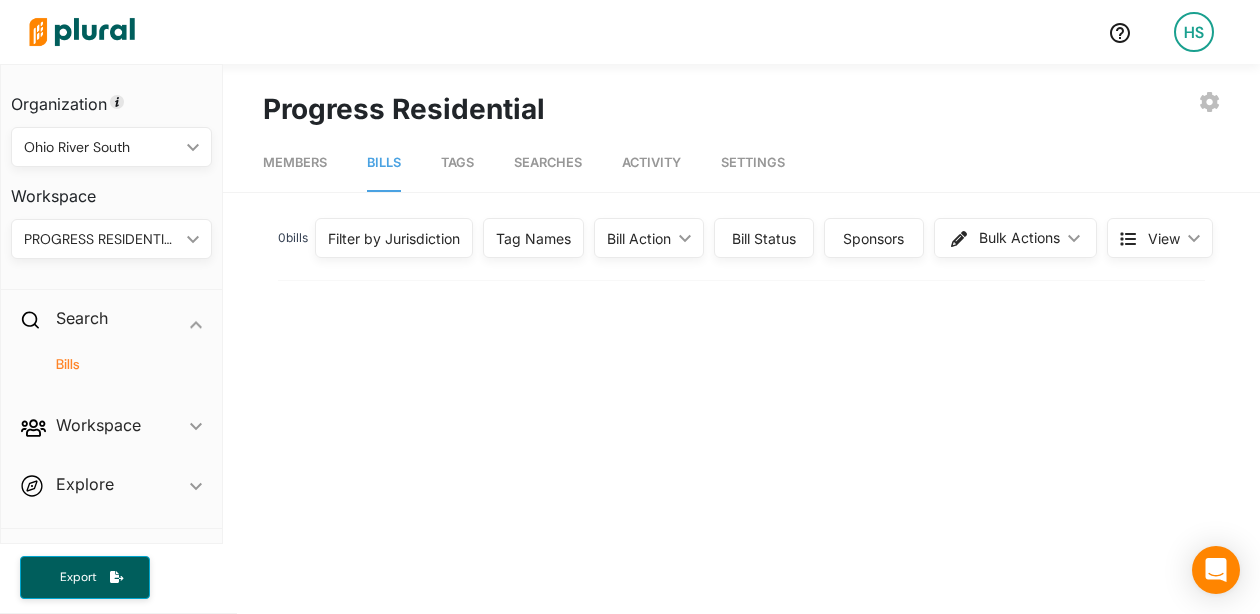 click on "Bills" at bounding box center (116, 364) 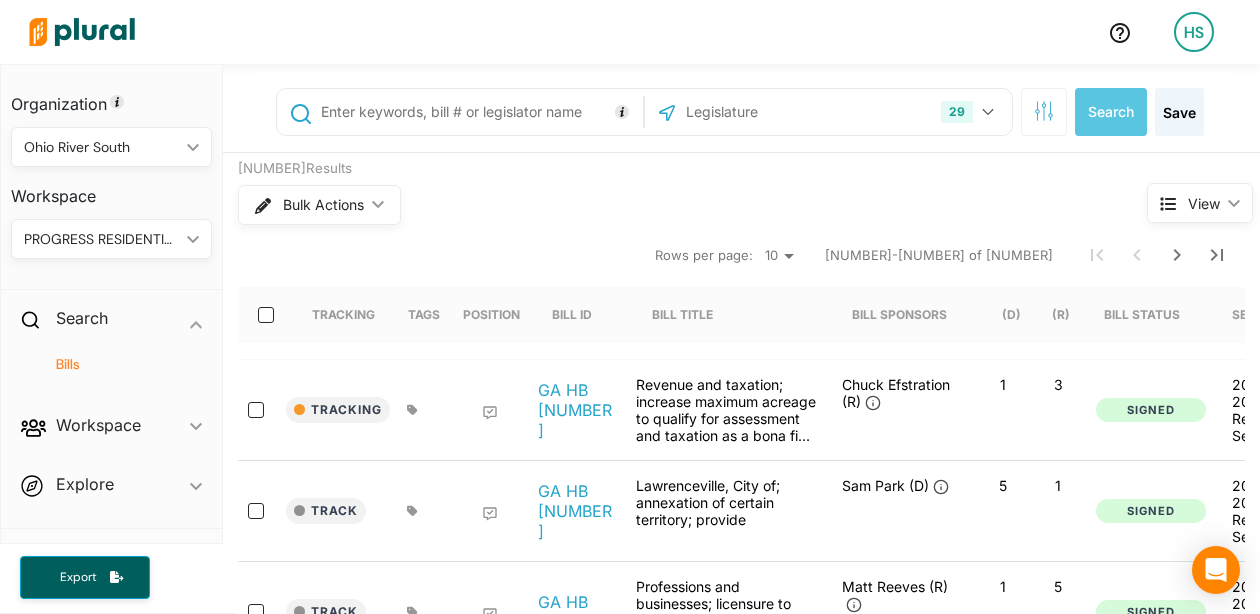 click at bounding box center [479, 112] 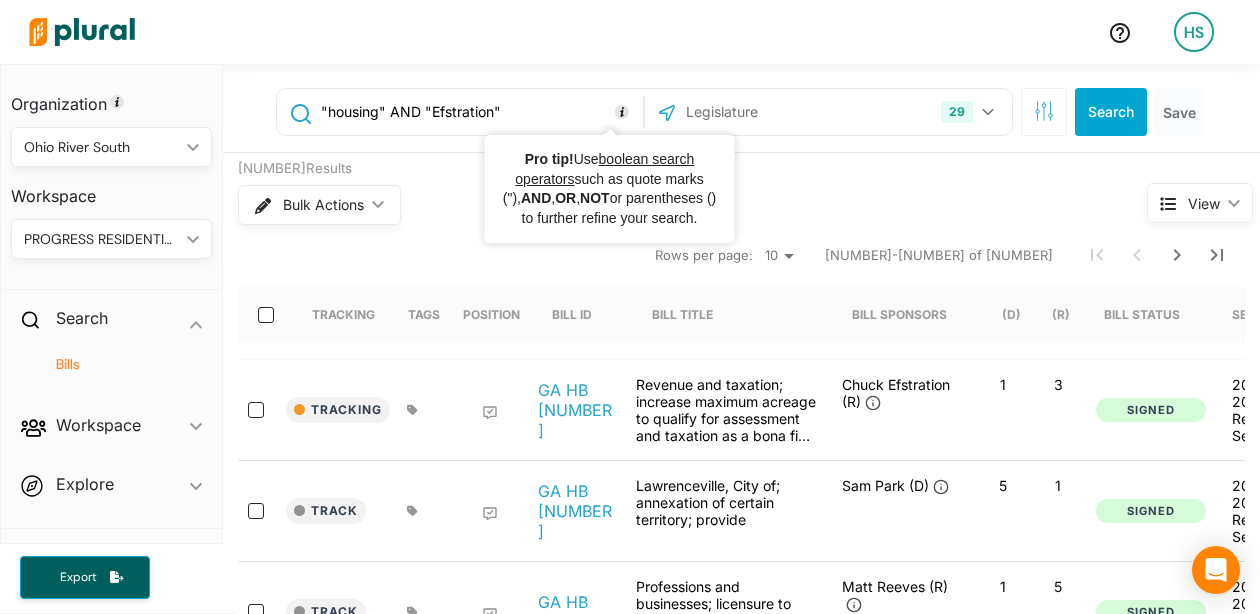type on ""housing" AND "Efstration"" 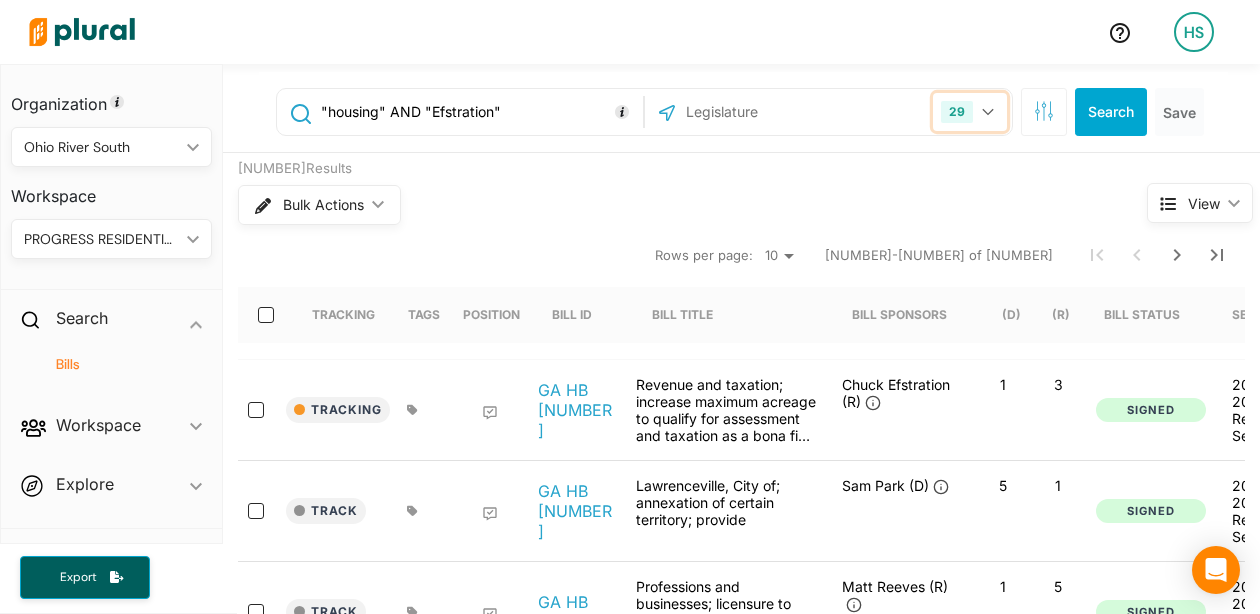 click on "29" at bounding box center [970, 112] 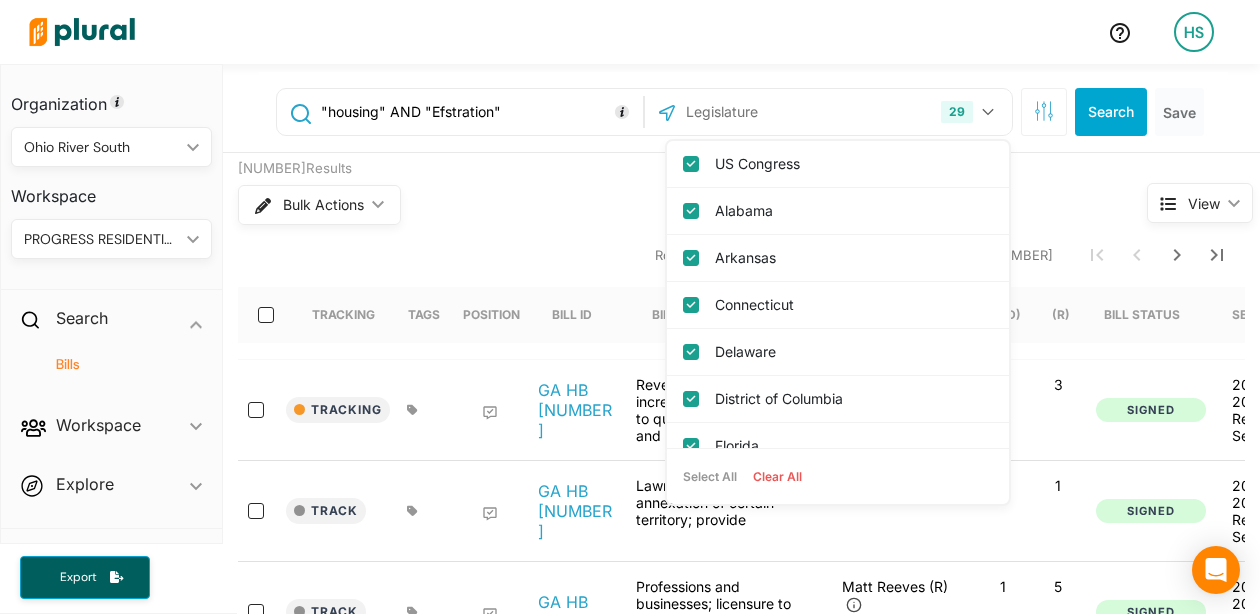 click on "Clear All" at bounding box center (777, 477) 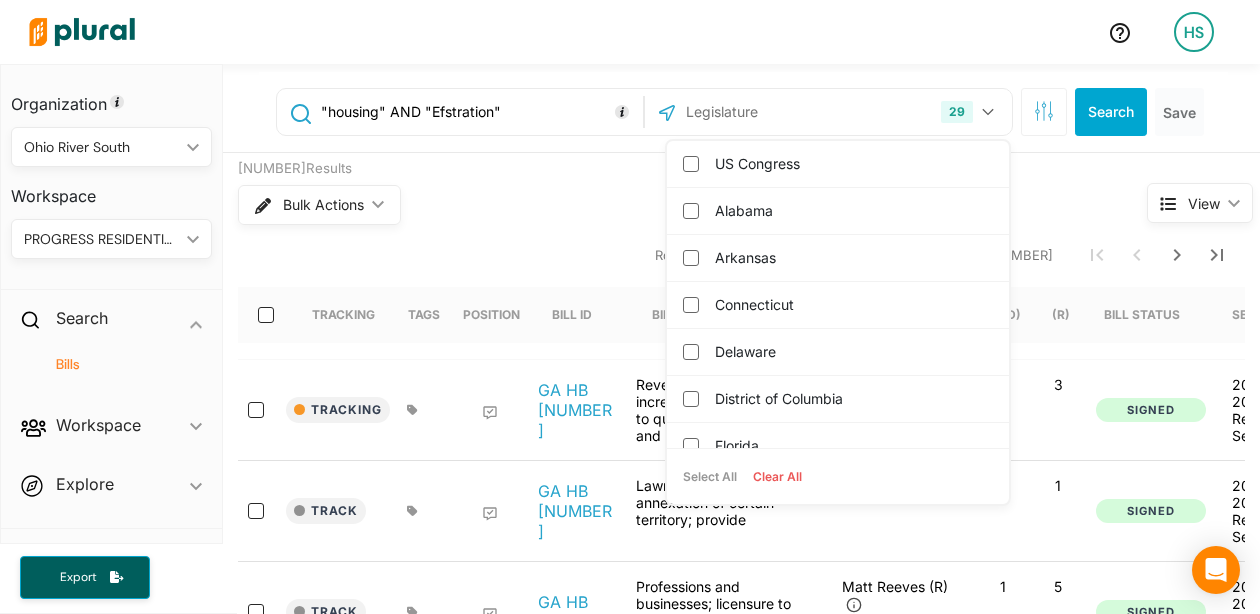 checkbox on "false" 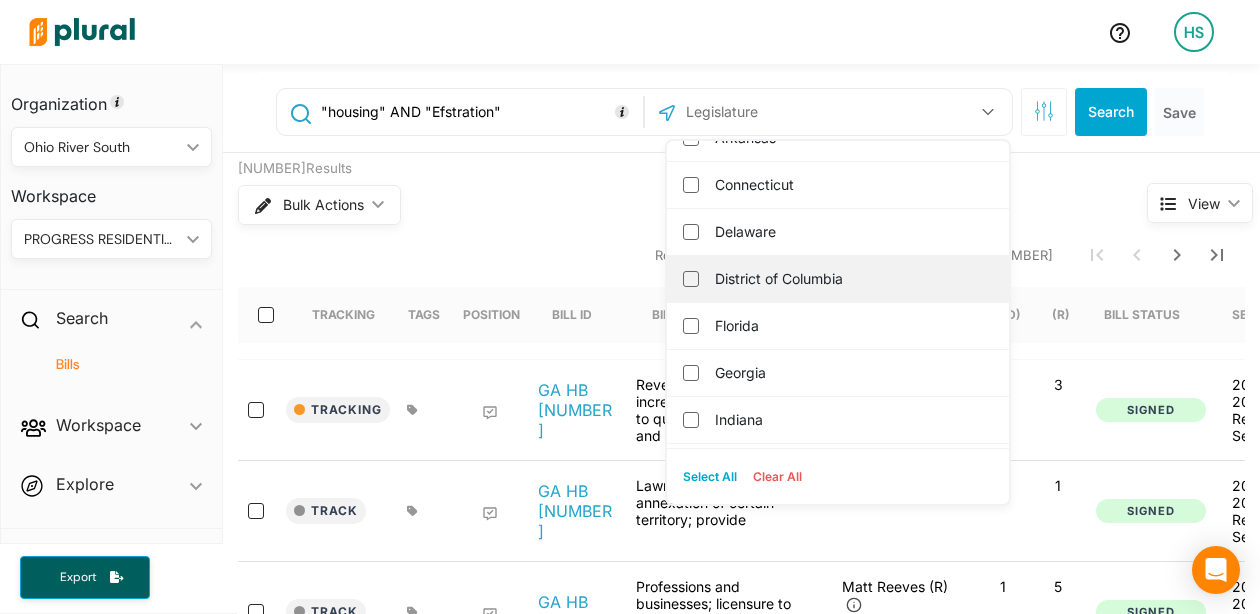 scroll, scrollTop: 121, scrollLeft: 0, axis: vertical 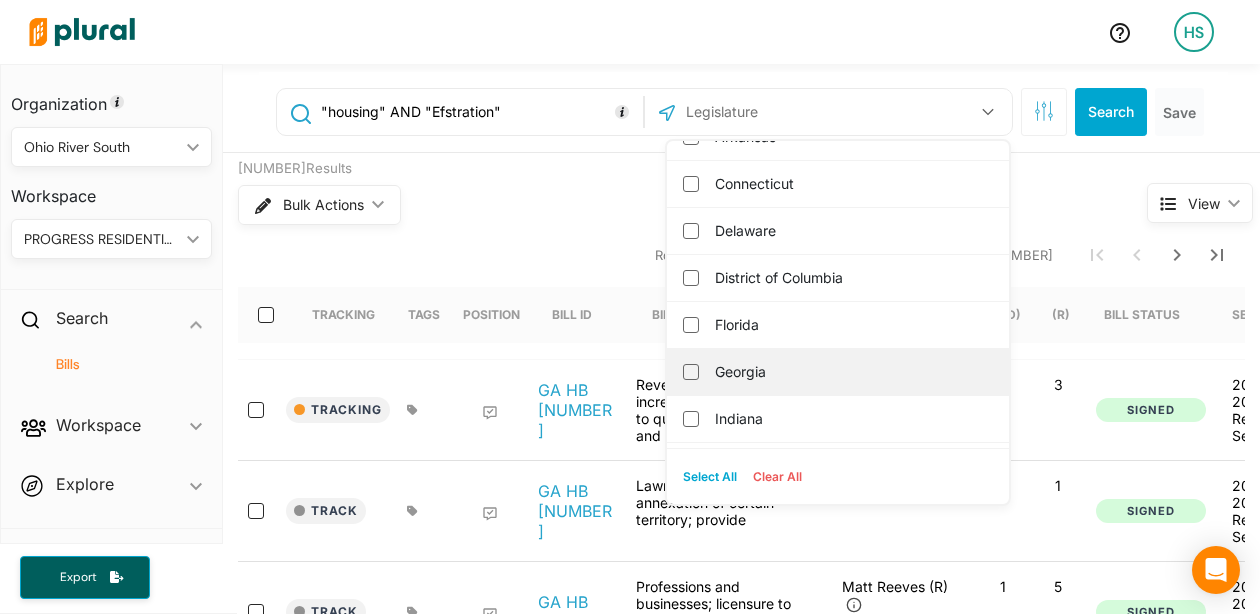 click on "Georgia" at bounding box center (852, 372) 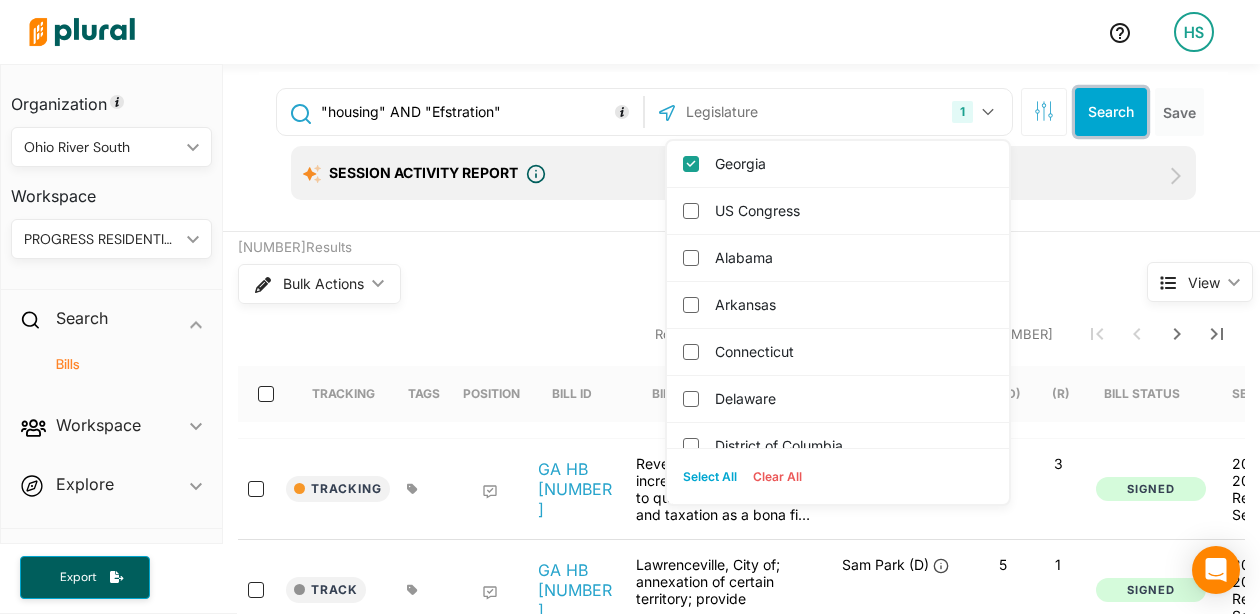 click on "Search" at bounding box center [1111, 112] 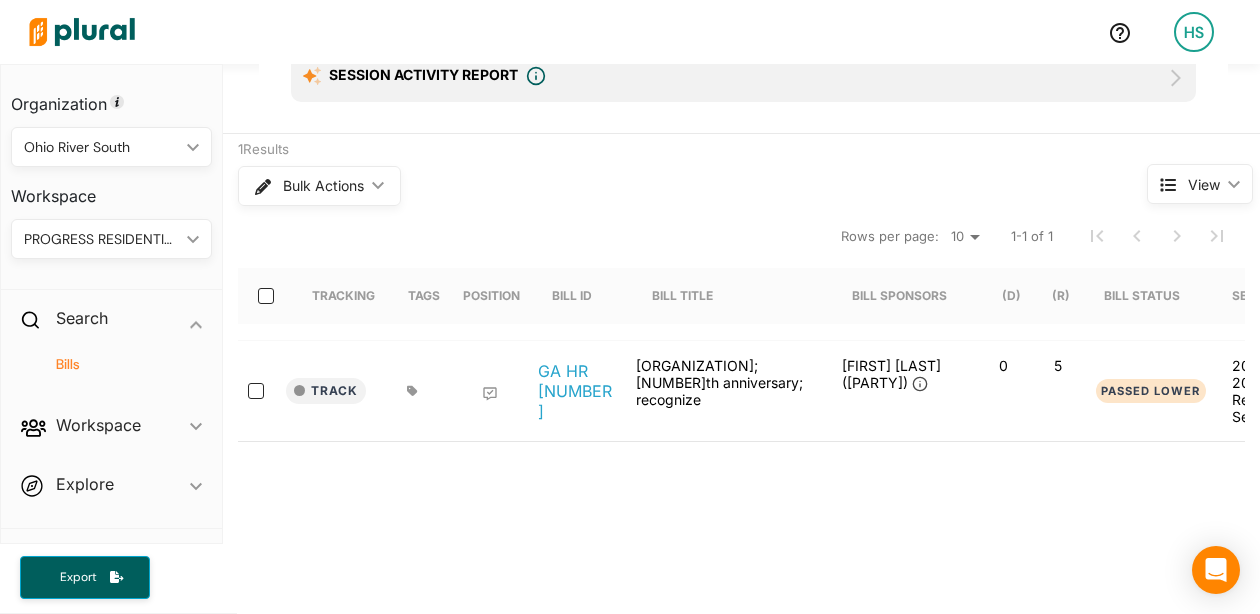 scroll, scrollTop: 0, scrollLeft: 0, axis: both 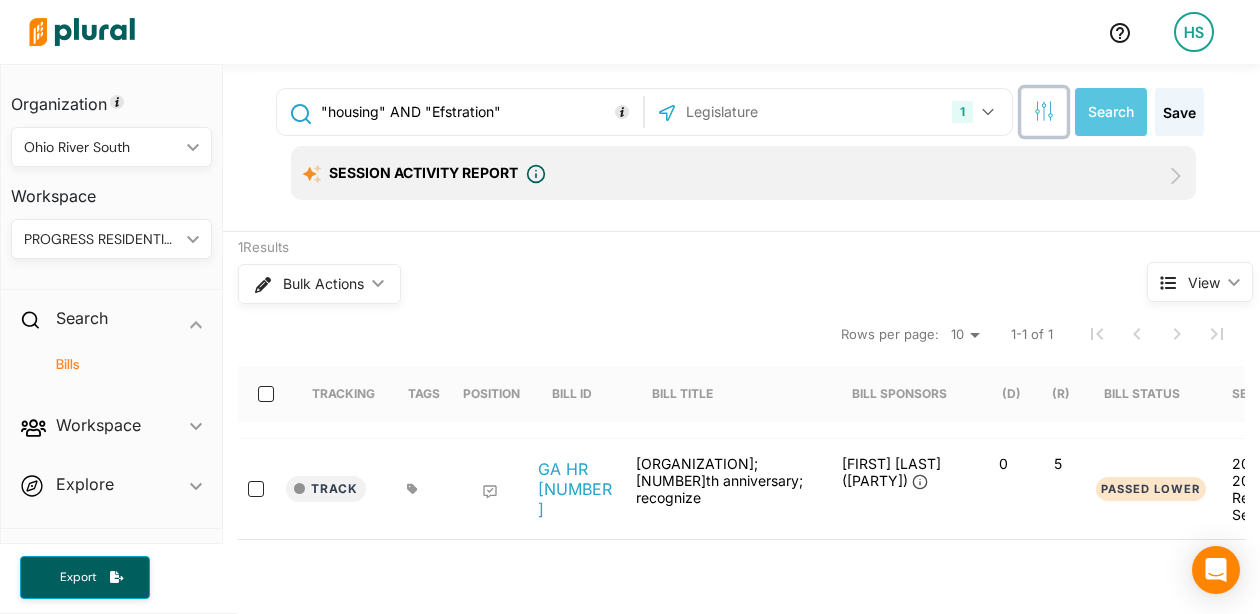 click 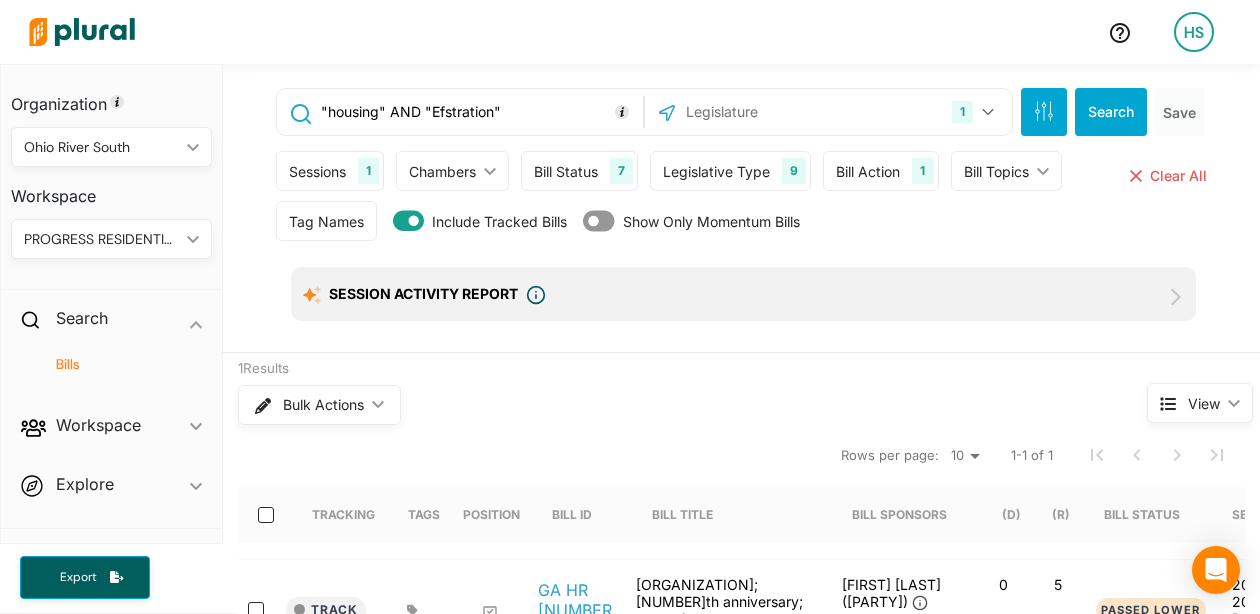 click on "1" at bounding box center [368, 171] 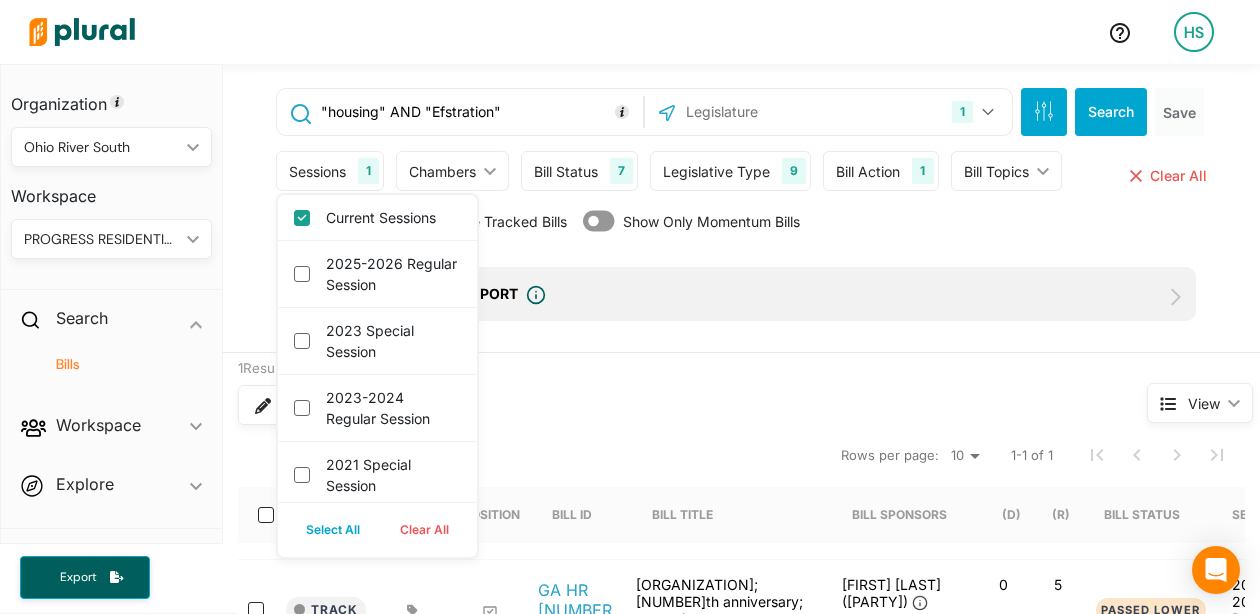 click on "Select All" at bounding box center [333, 530] 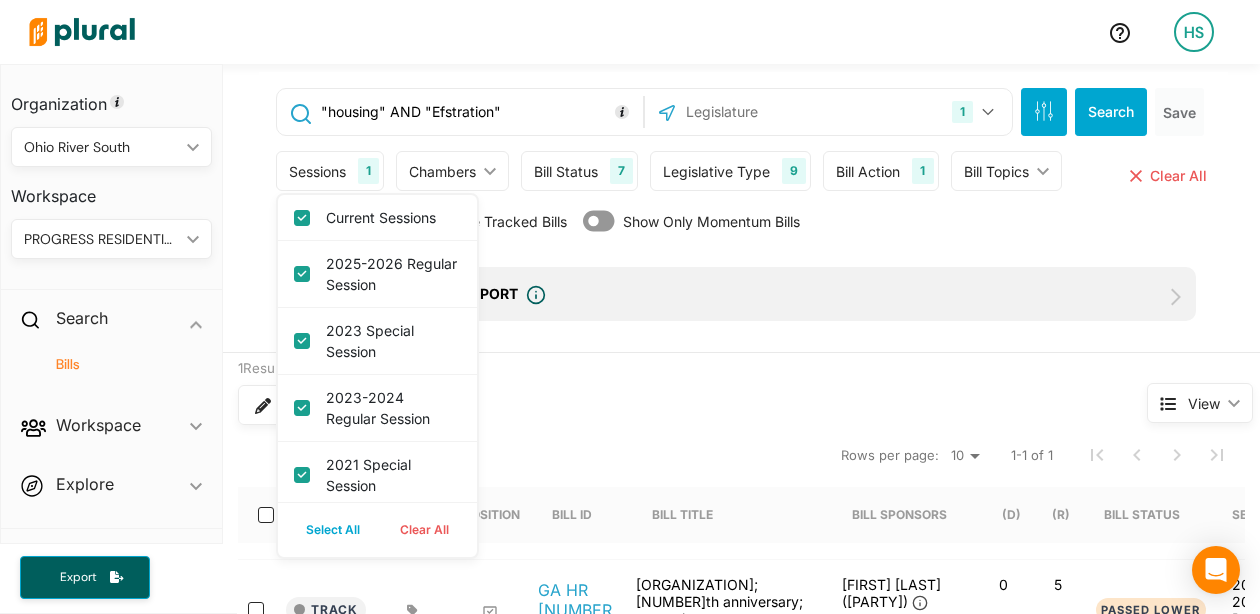 checkbox on "true" 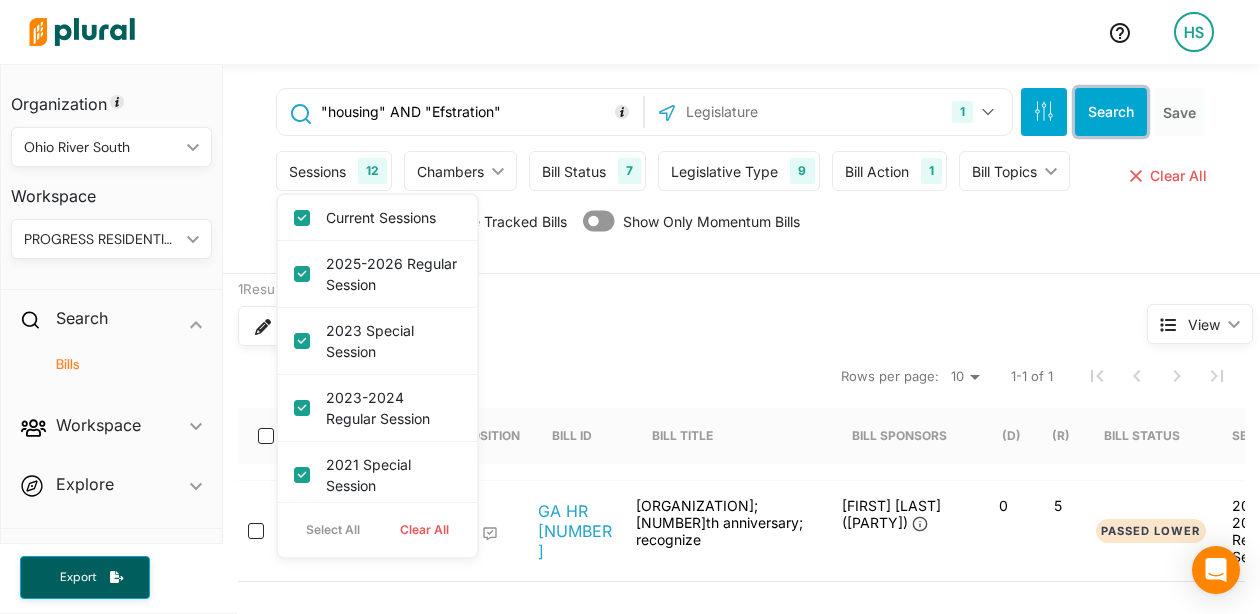 click on "Search" at bounding box center (1111, 112) 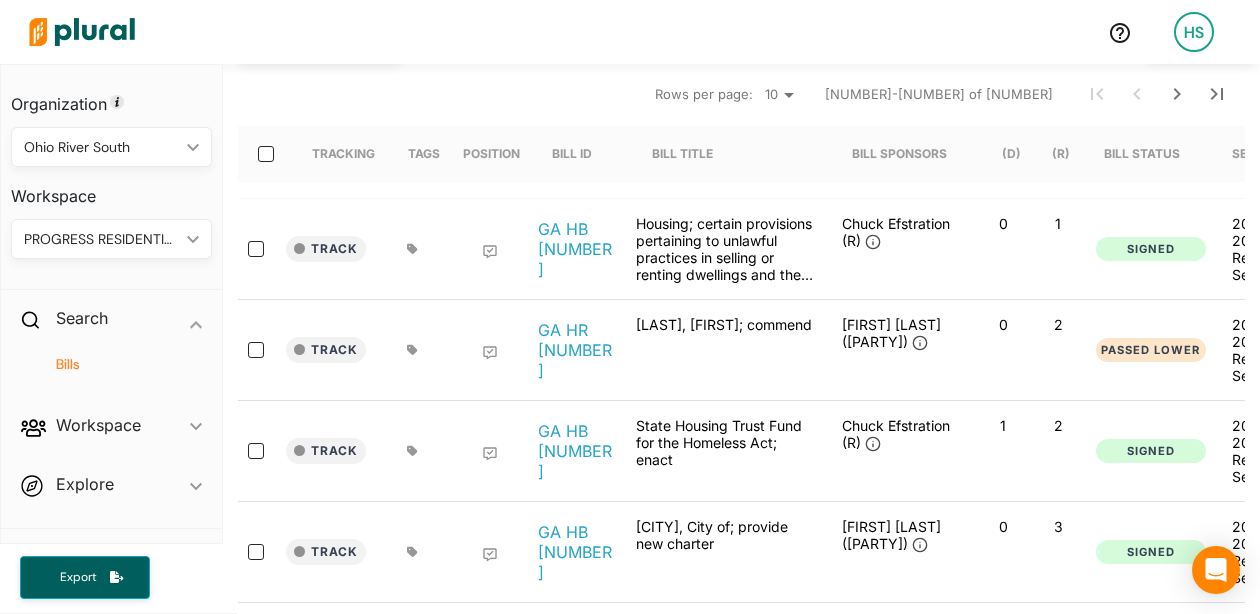 scroll, scrollTop: 283, scrollLeft: 0, axis: vertical 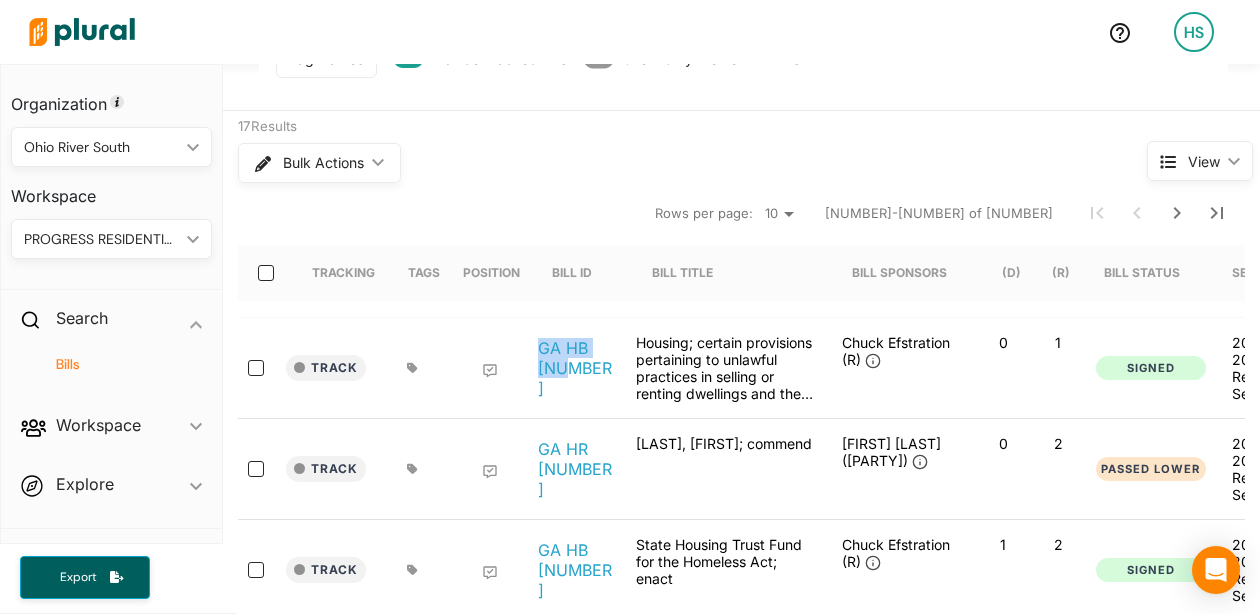 click on "Bill Sponsors" at bounding box center (899, 273) 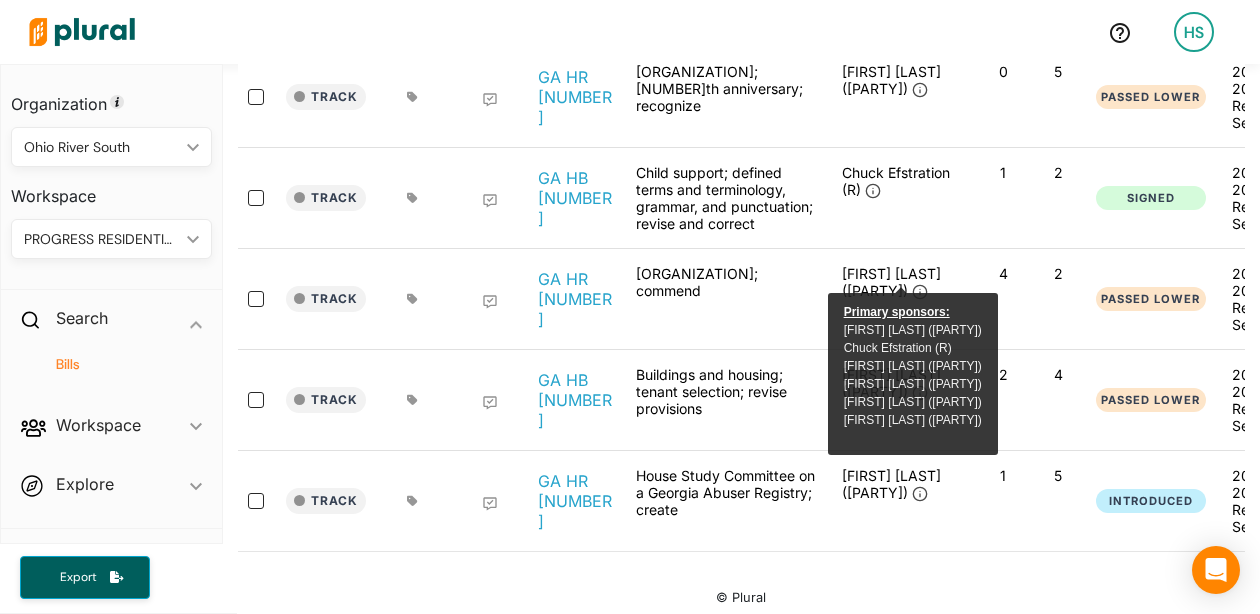 scroll, scrollTop: 973, scrollLeft: 0, axis: vertical 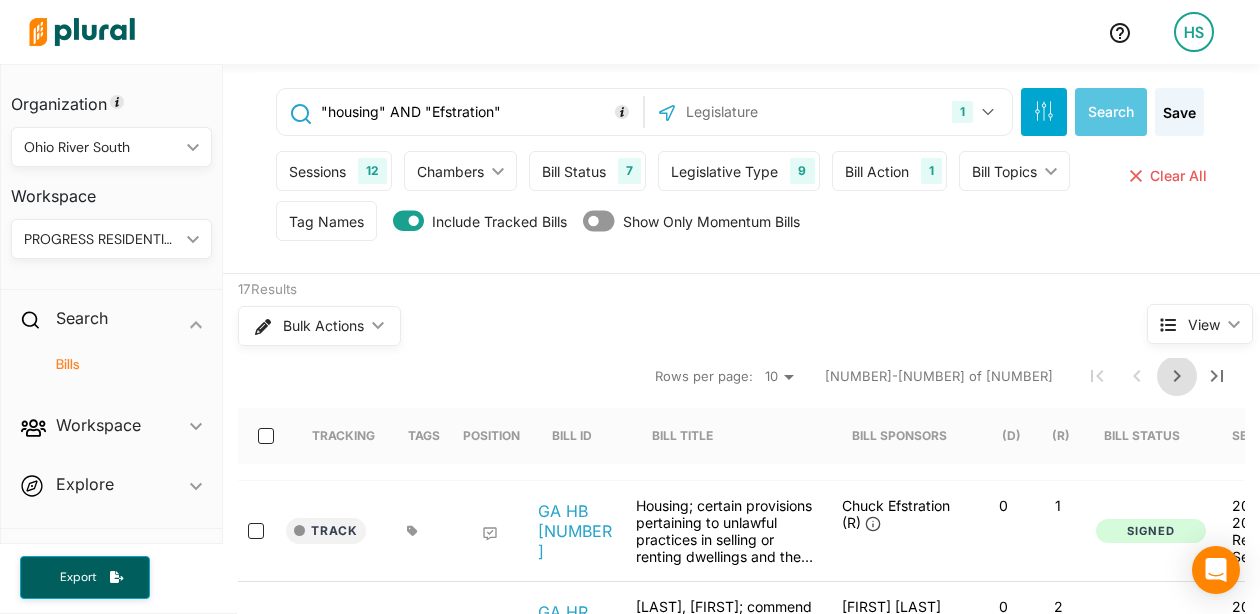 click 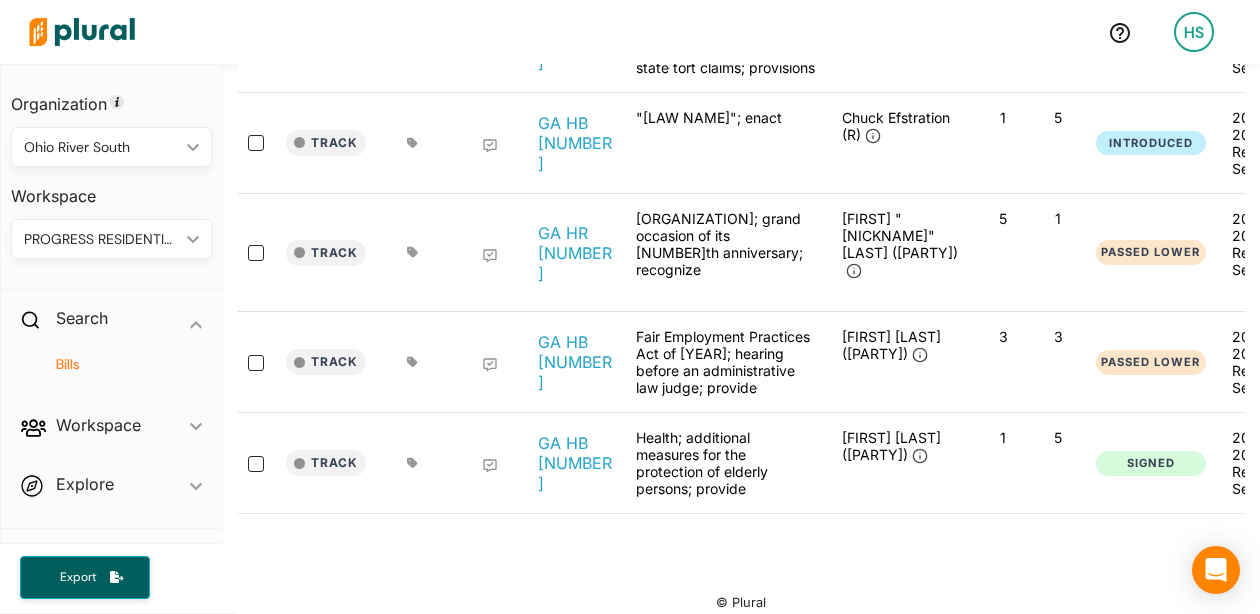 scroll, scrollTop: 693, scrollLeft: 0, axis: vertical 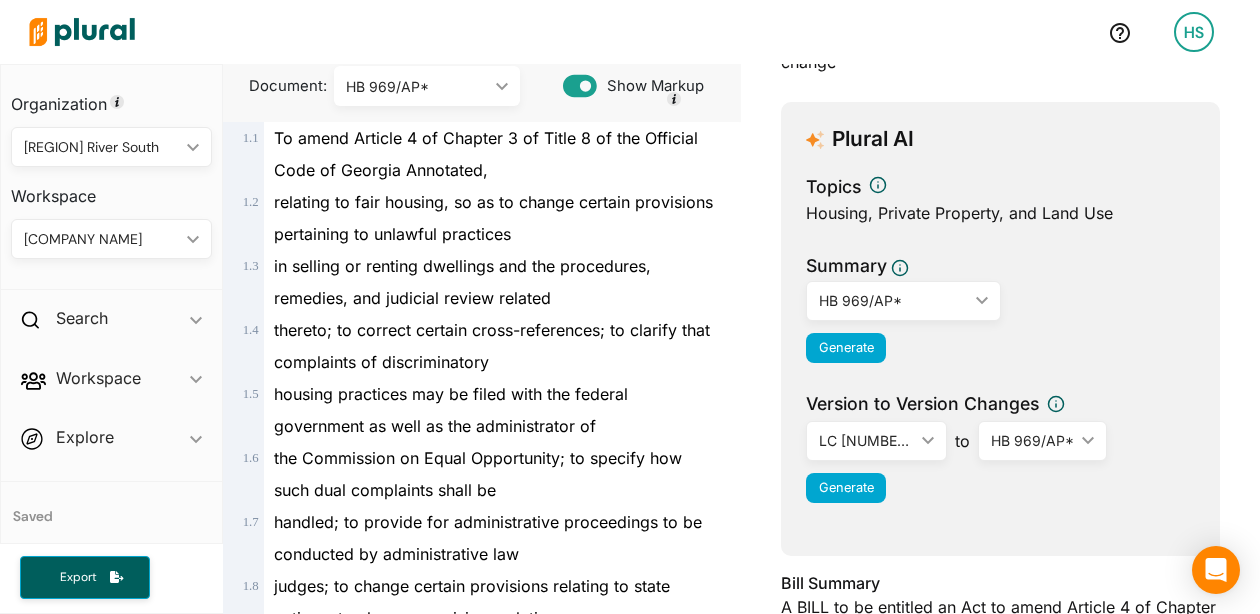 click on "HB 969/AP*" at bounding box center (893, 300) 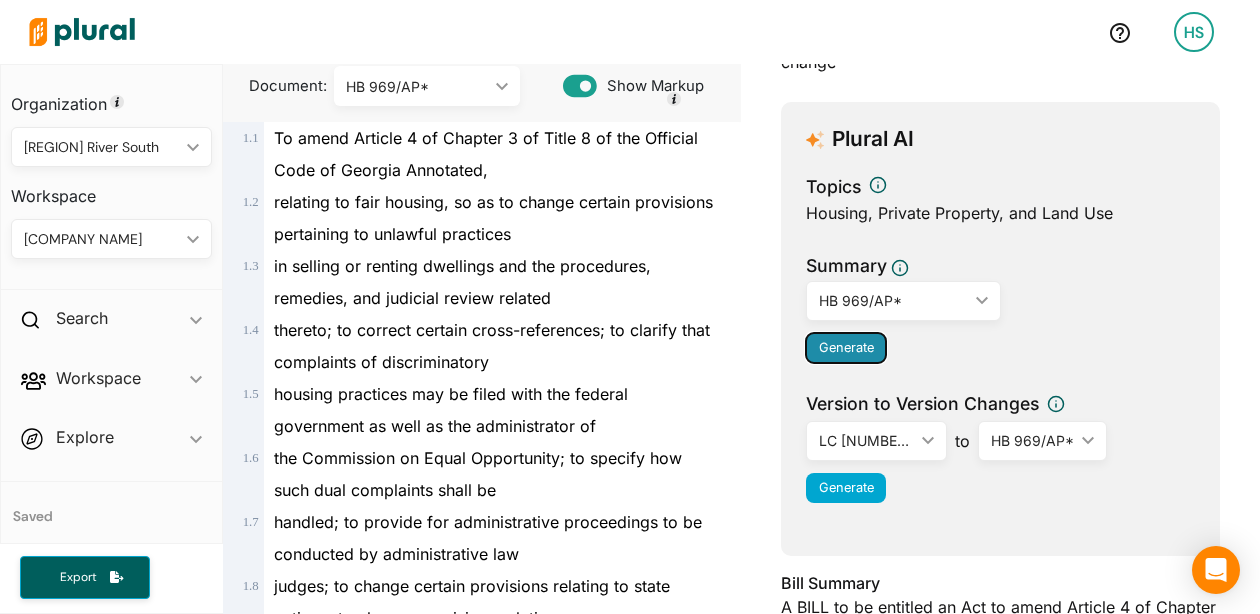 click on "Generate" at bounding box center (846, 347) 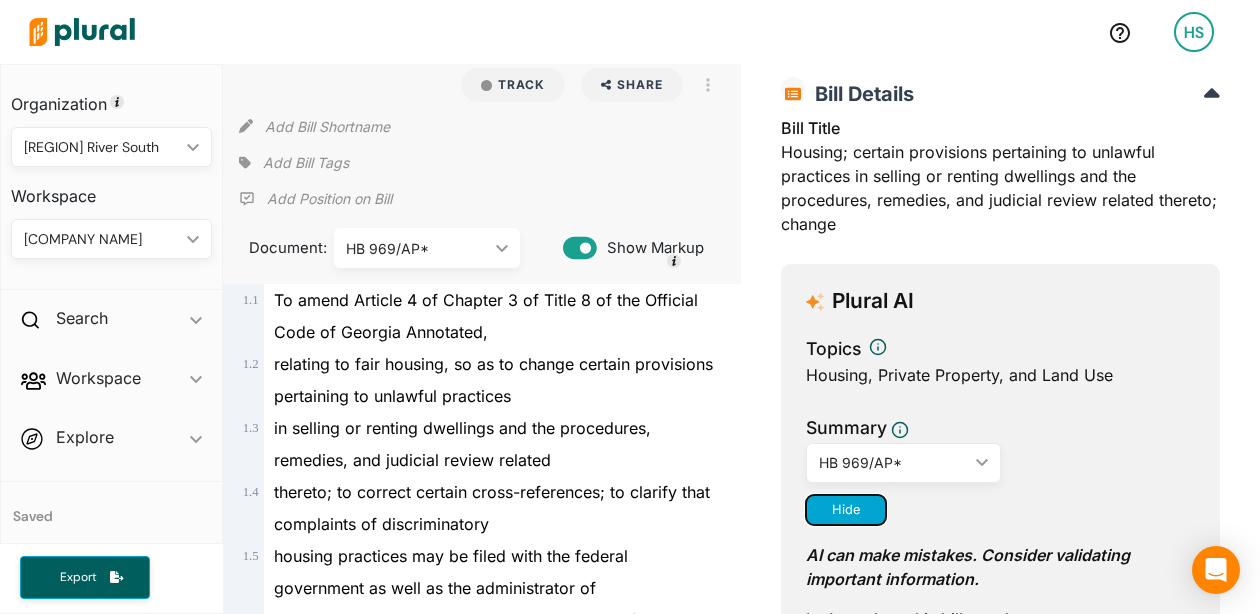scroll, scrollTop: 0, scrollLeft: 0, axis: both 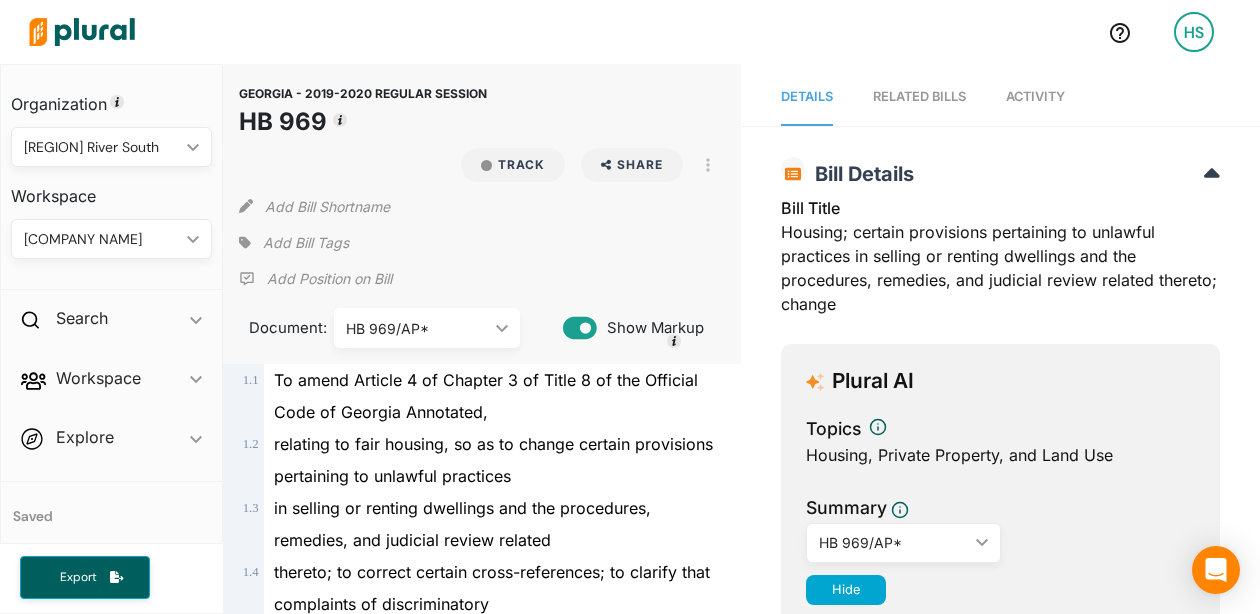 click on "Activity" at bounding box center (1035, 96) 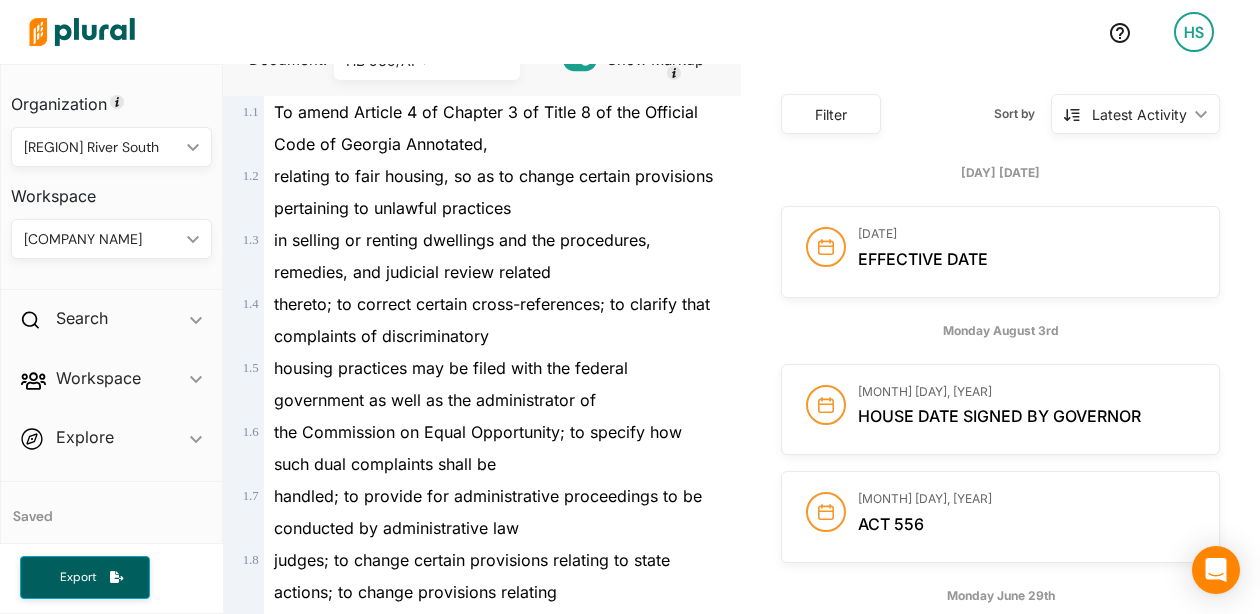 scroll, scrollTop: 0, scrollLeft: 0, axis: both 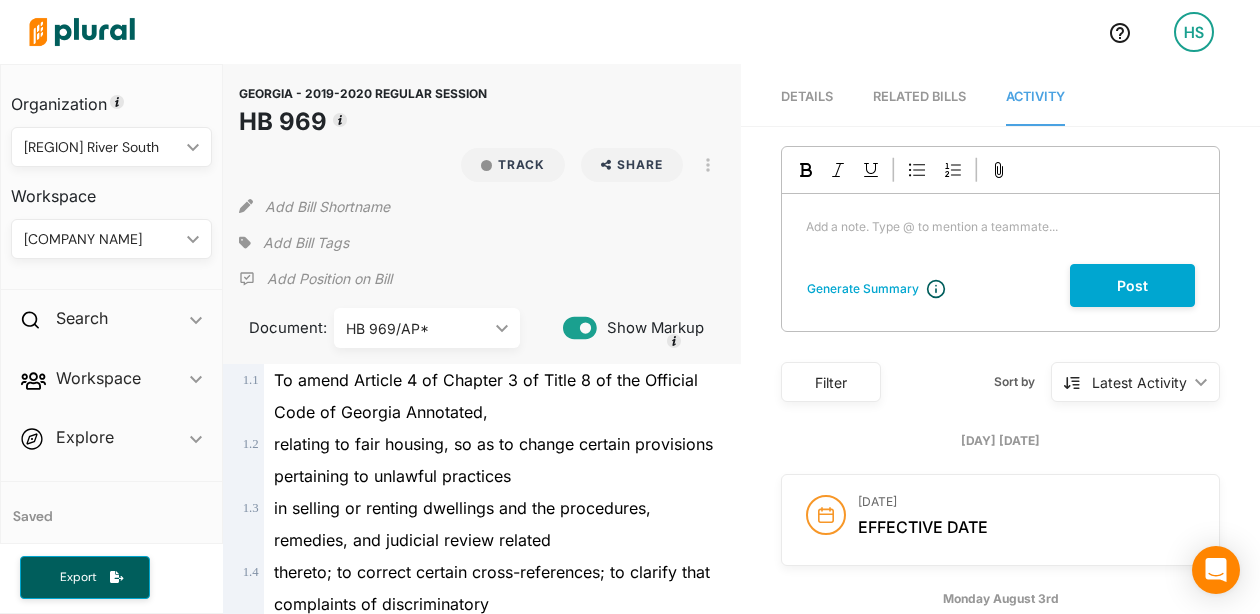click on "Details" at bounding box center [807, 96] 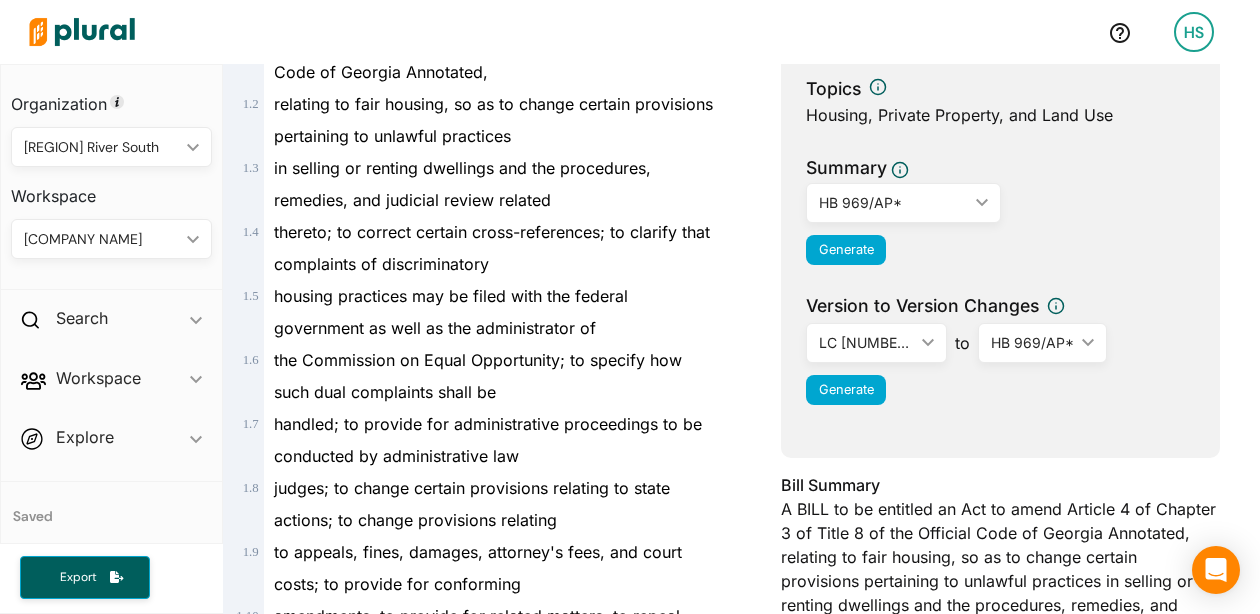 scroll, scrollTop: 0, scrollLeft: 0, axis: both 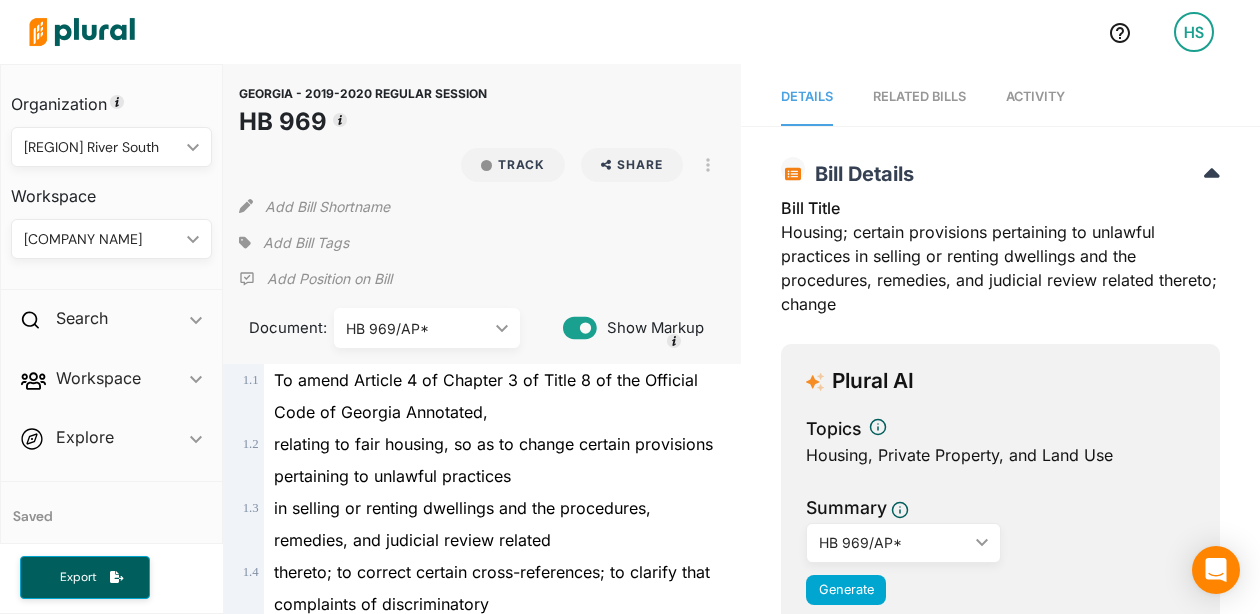 click on "Activity" at bounding box center (1035, 96) 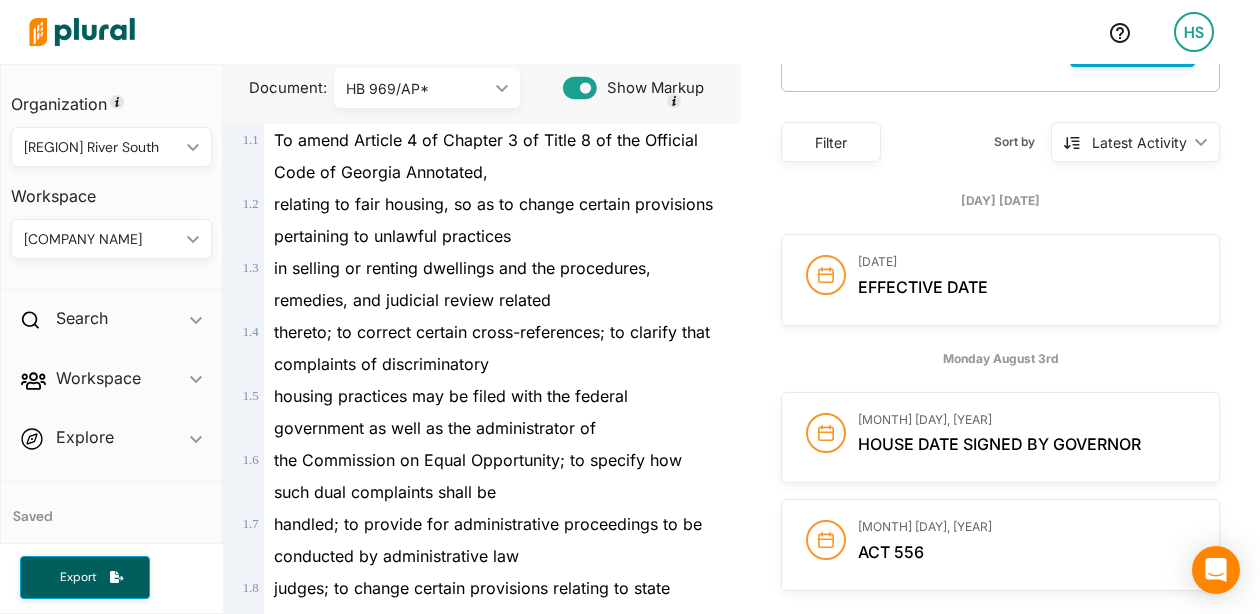 scroll, scrollTop: 0, scrollLeft: 0, axis: both 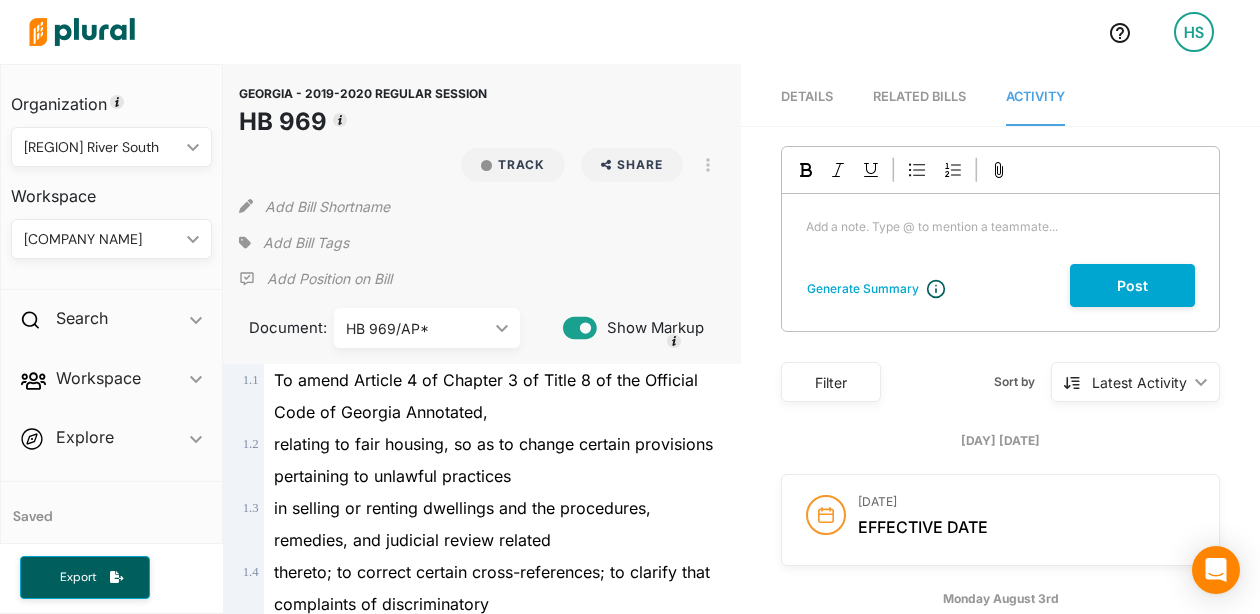 click on "Details" at bounding box center [807, 96] 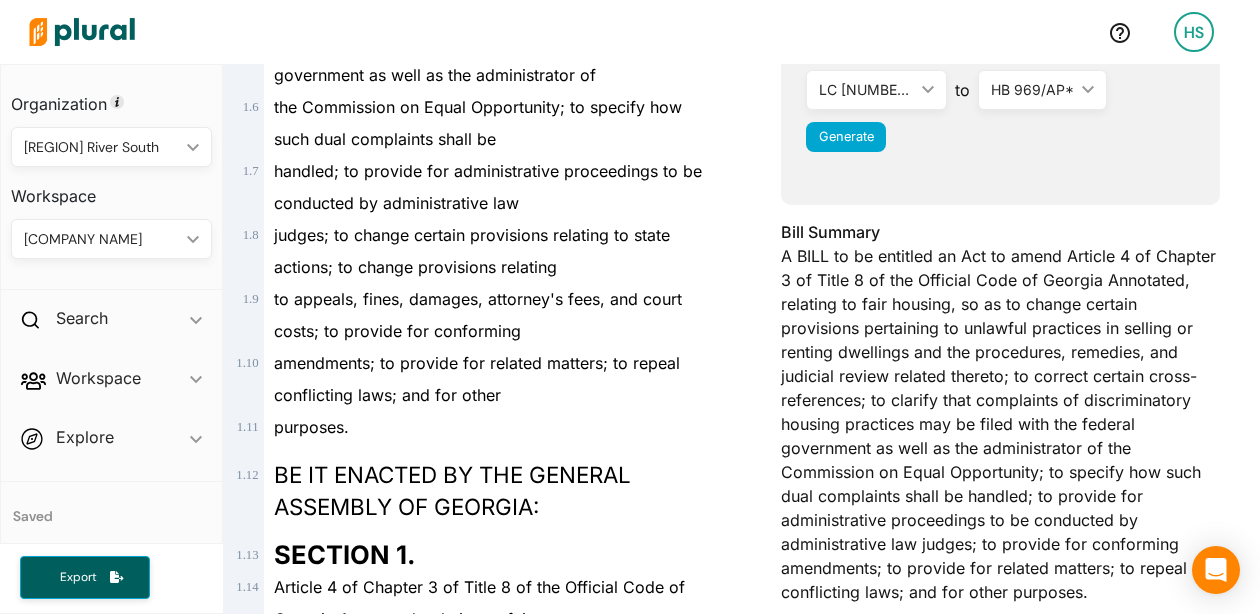 scroll, scrollTop: 341, scrollLeft: 0, axis: vertical 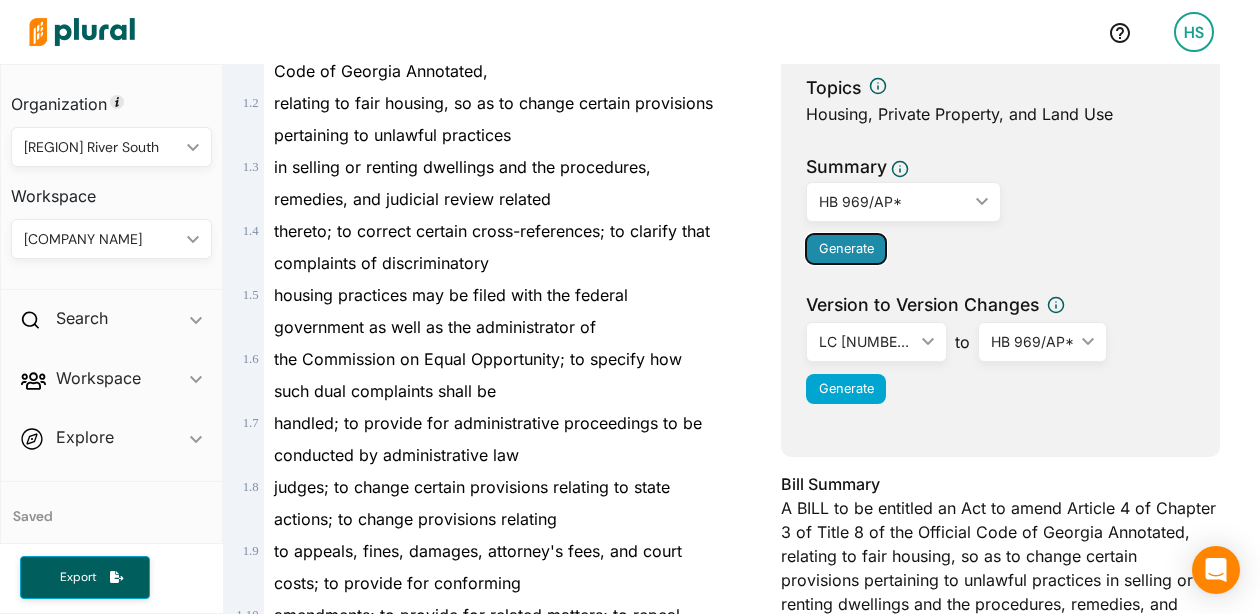 click on "Generate" at bounding box center (846, 248) 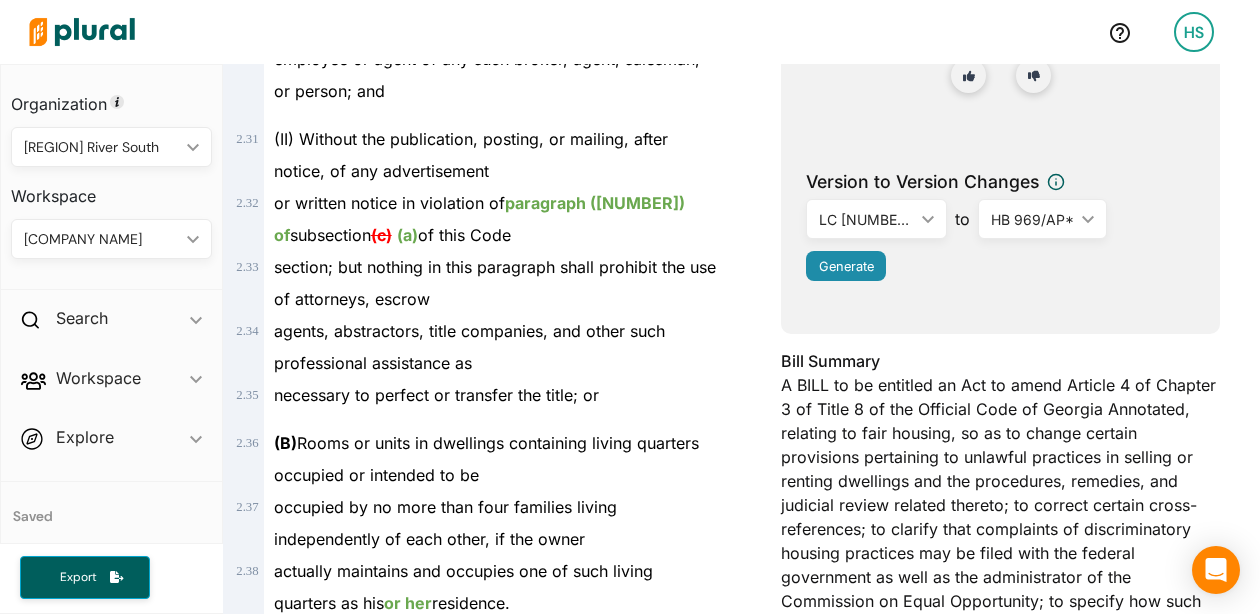 scroll, scrollTop: 2157, scrollLeft: 0, axis: vertical 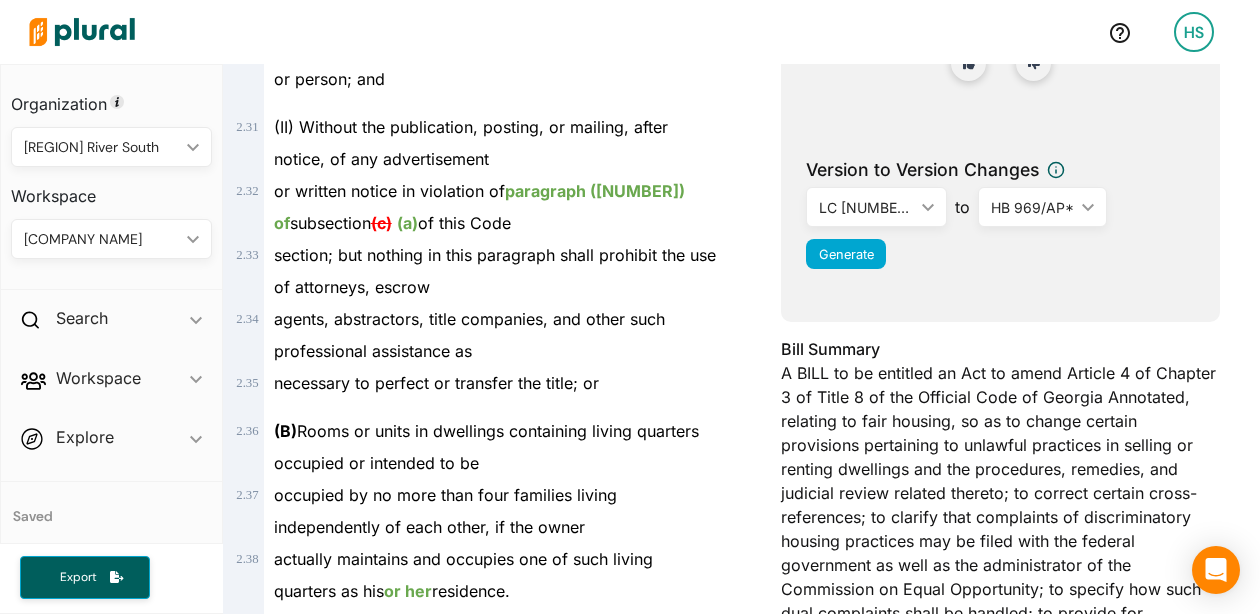 drag, startPoint x: 1068, startPoint y: 80, endPoint x: 965, endPoint y: 246, distance: 195.35864 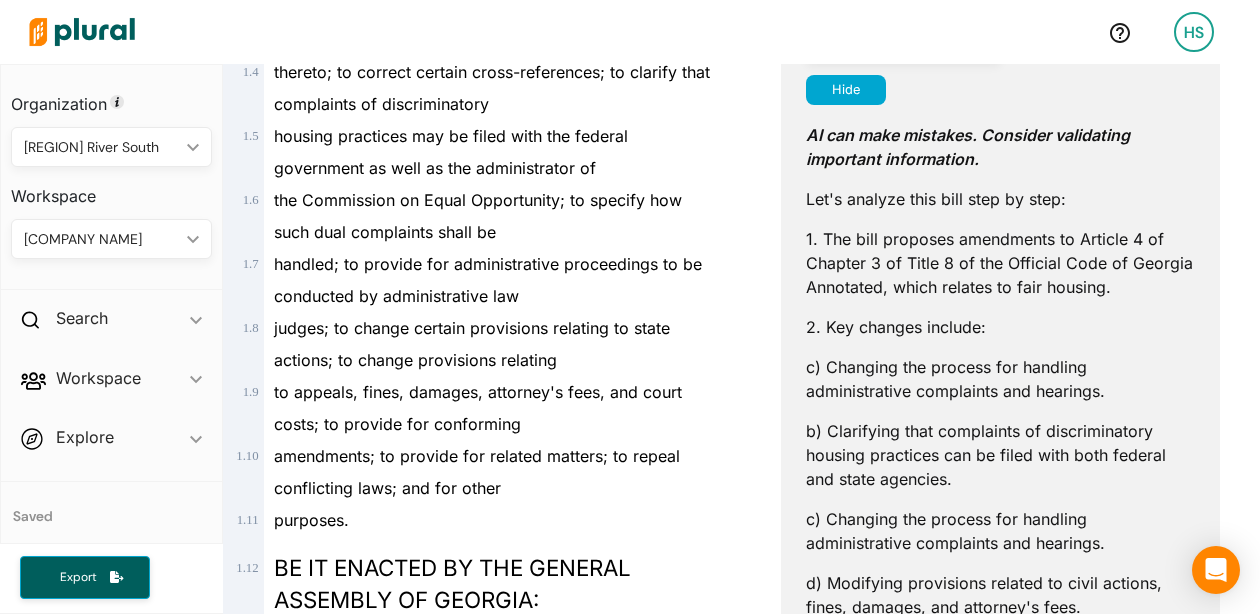 scroll, scrollTop: 493, scrollLeft: 0, axis: vertical 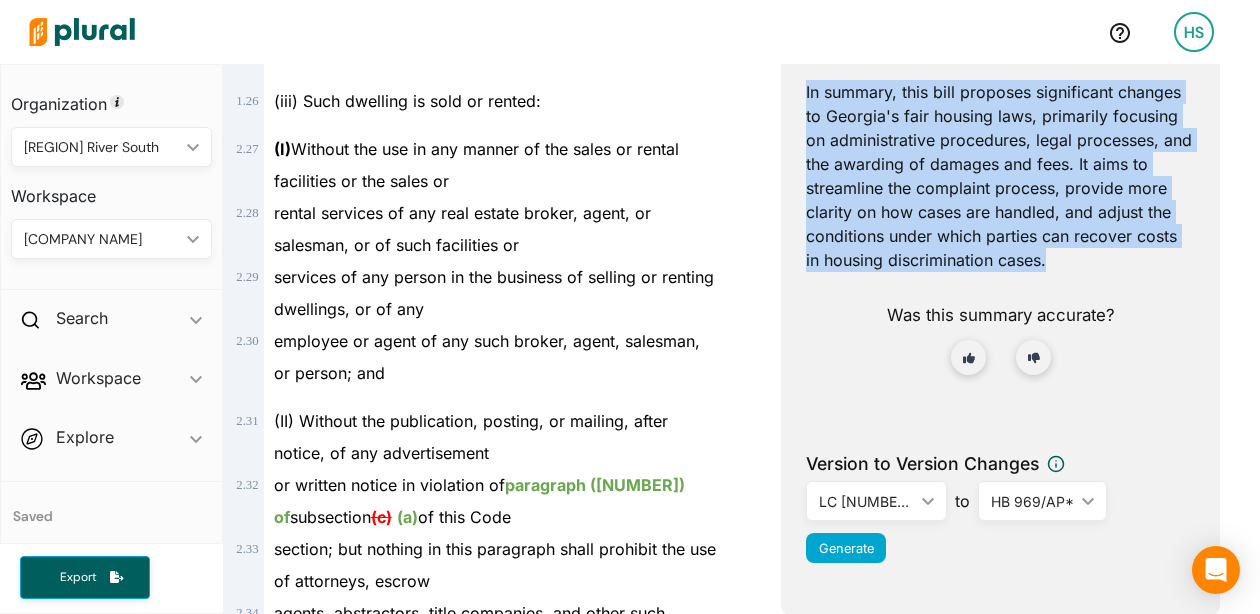 drag, startPoint x: 807, startPoint y: 258, endPoint x: 1064, endPoint y: 376, distance: 282.79498 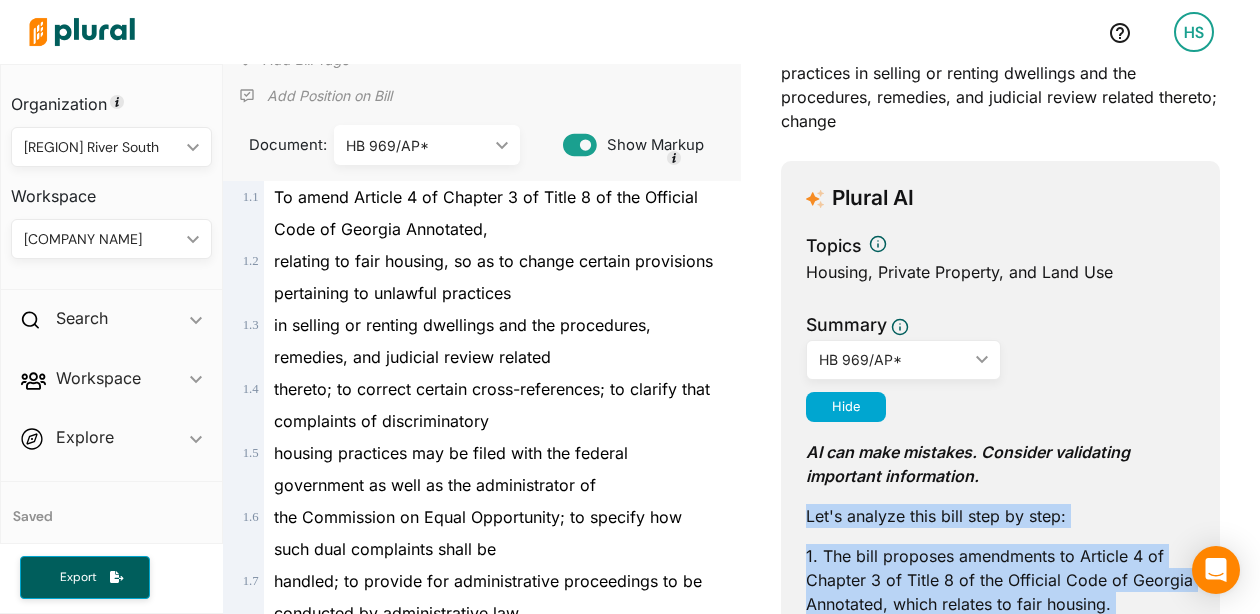 scroll, scrollTop: 0, scrollLeft: 0, axis: both 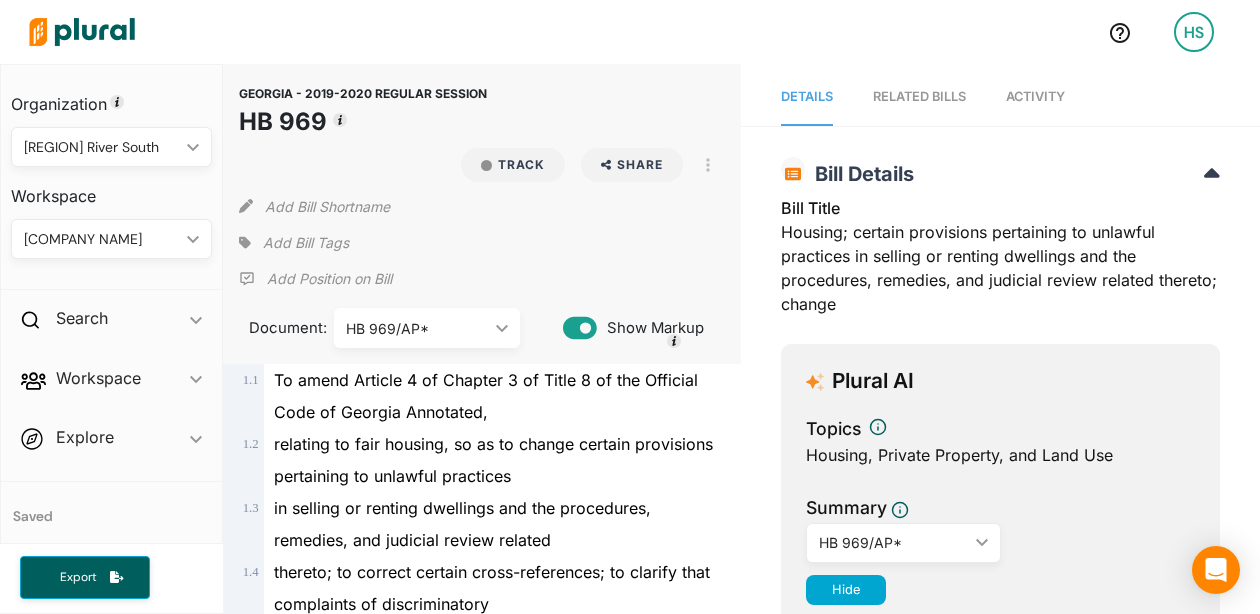 click on "Activity" at bounding box center (1035, 96) 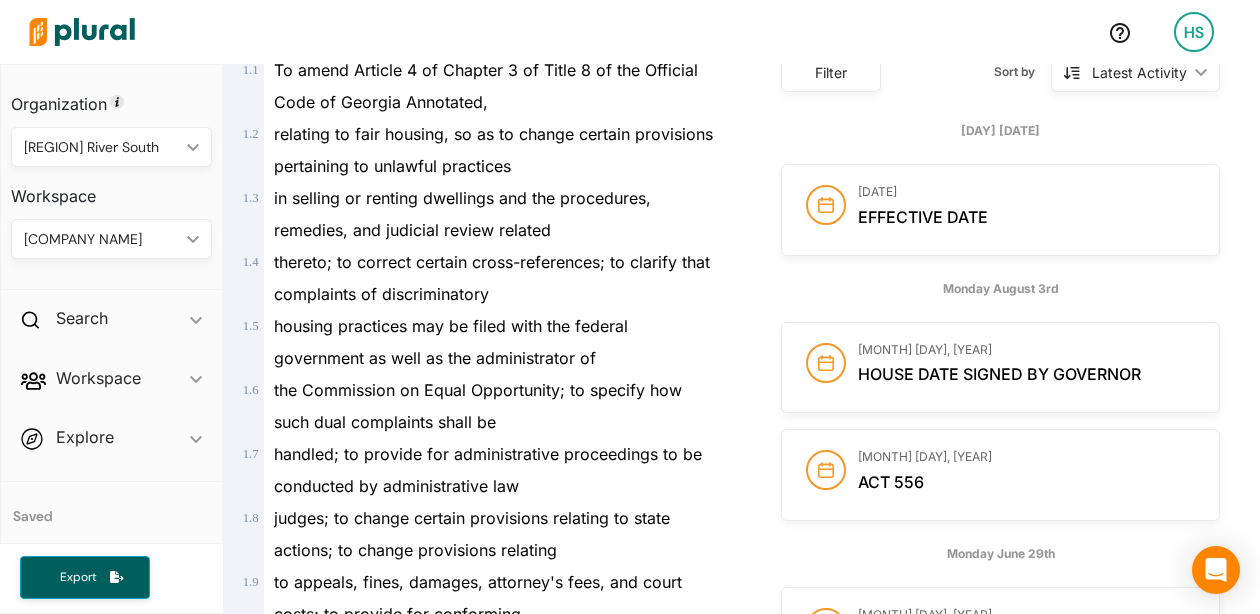scroll, scrollTop: 300, scrollLeft: 0, axis: vertical 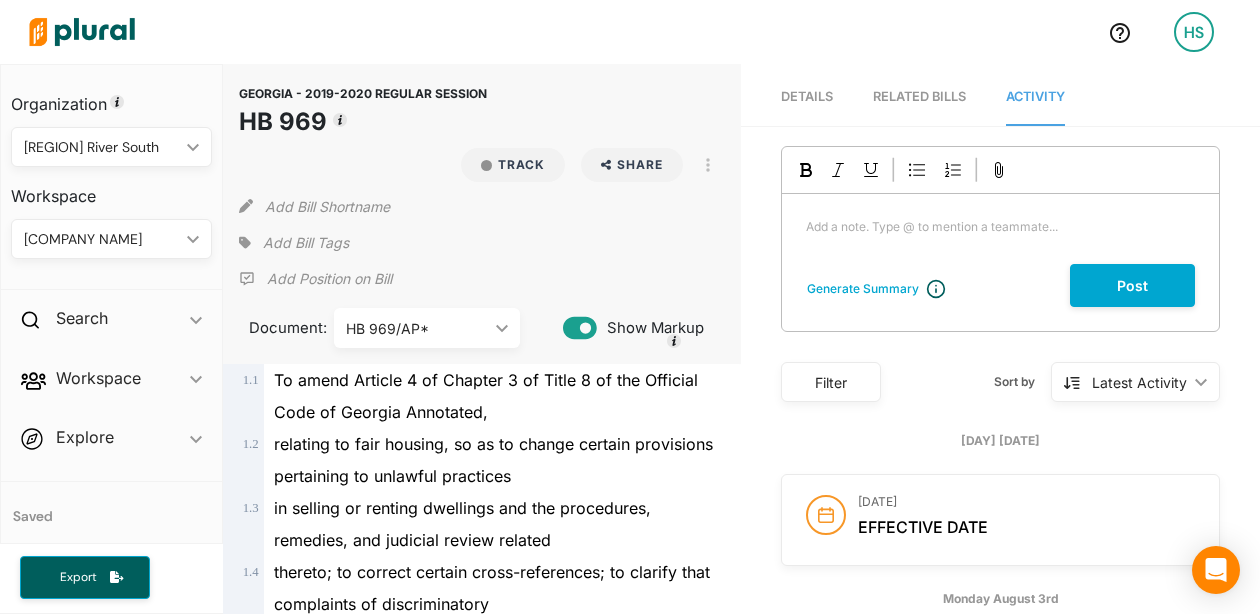 click on "Details" at bounding box center [807, 96] 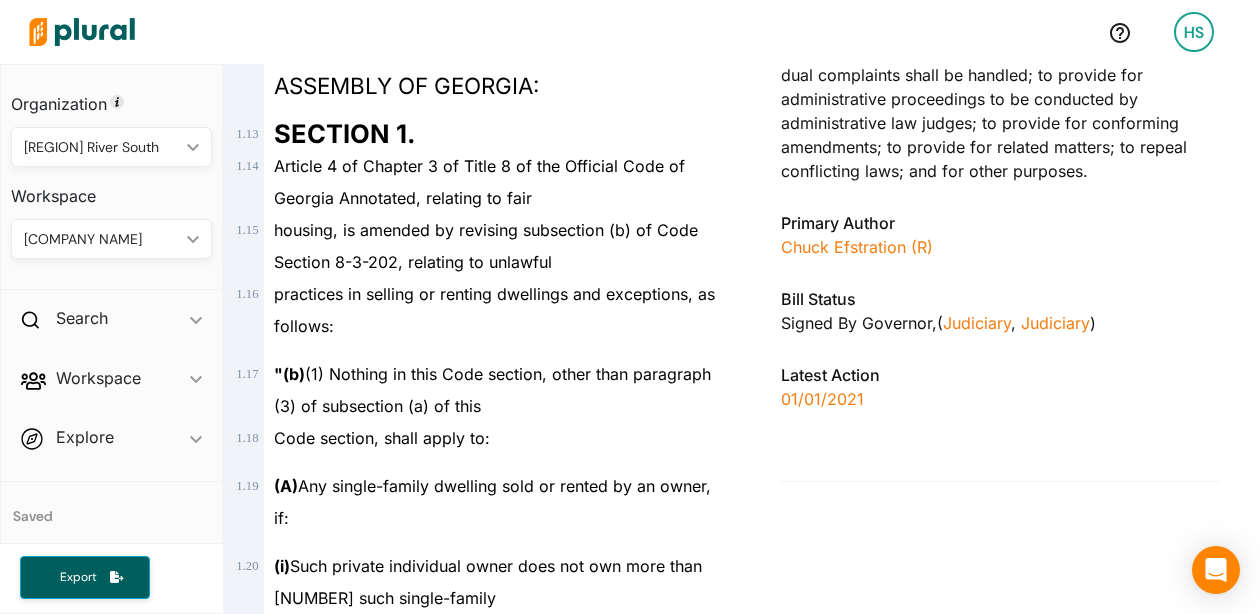 scroll, scrollTop: 1032, scrollLeft: 0, axis: vertical 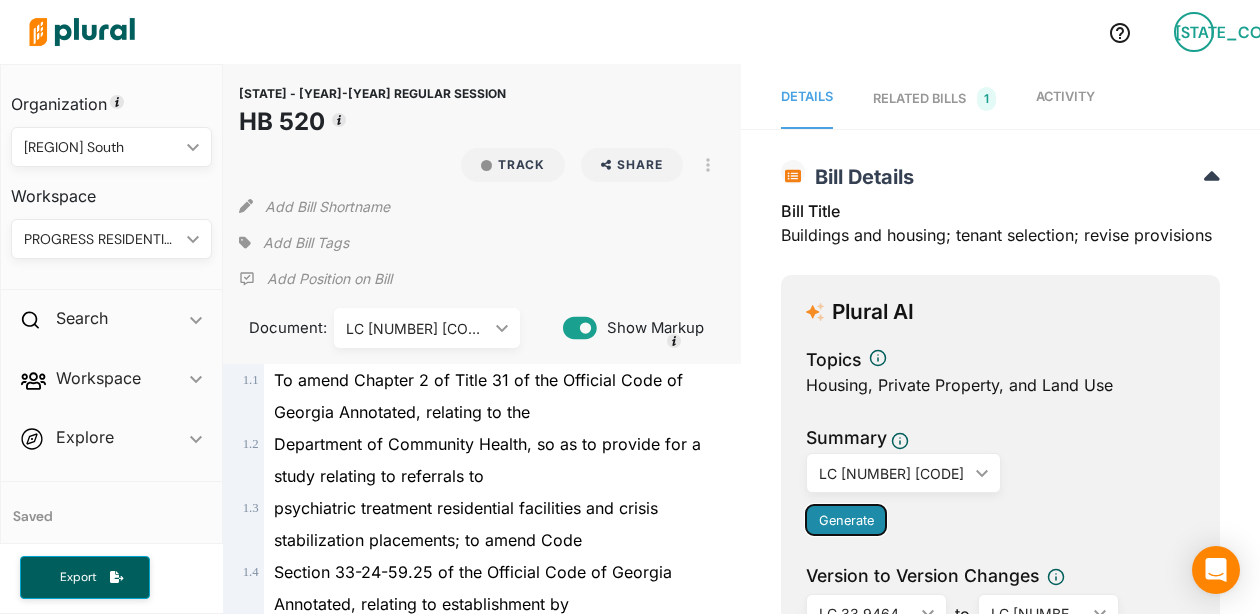 click on "Generate" at bounding box center [846, 520] 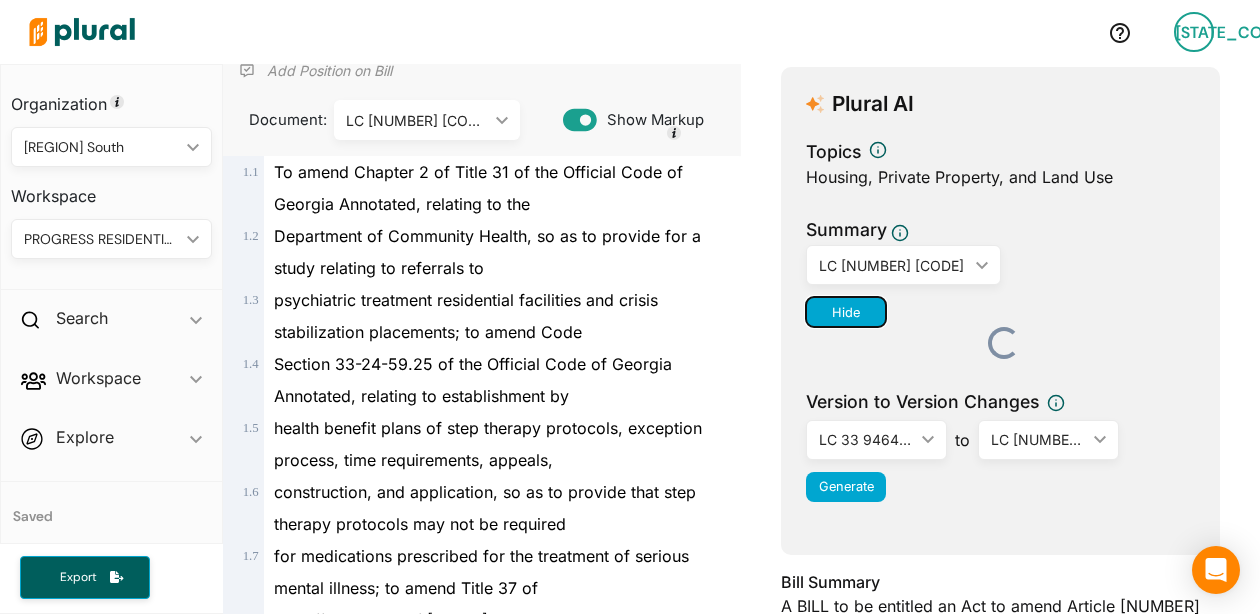 scroll, scrollTop: 223, scrollLeft: 0, axis: vertical 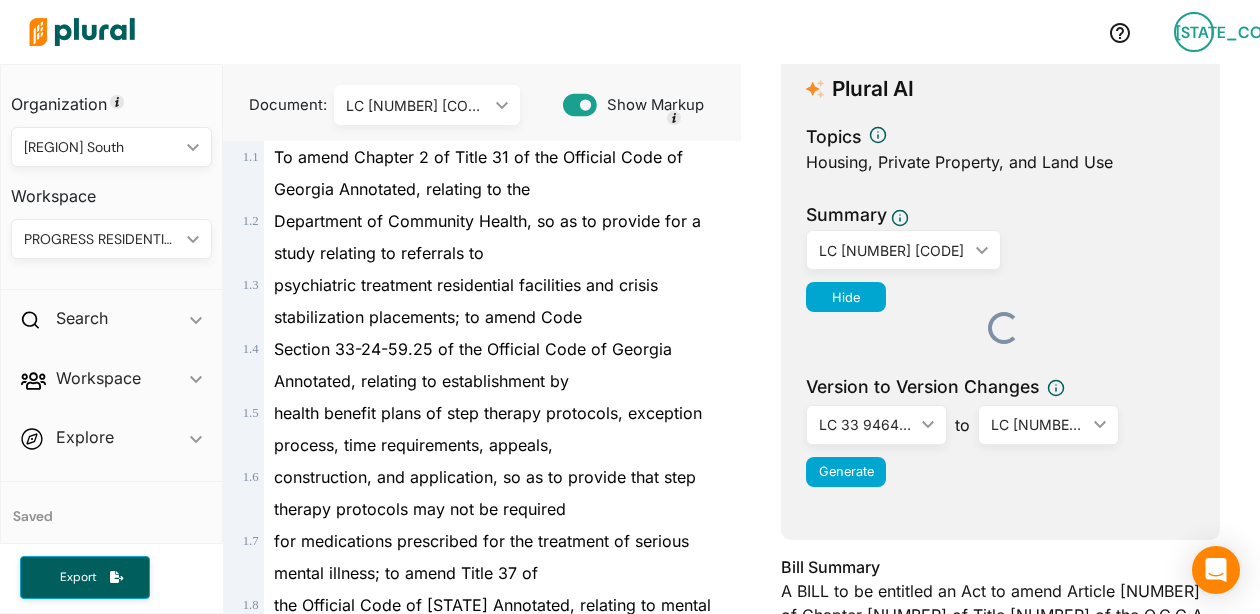 click on "LC [NUMBER] [CODE]" at bounding box center (893, 250) 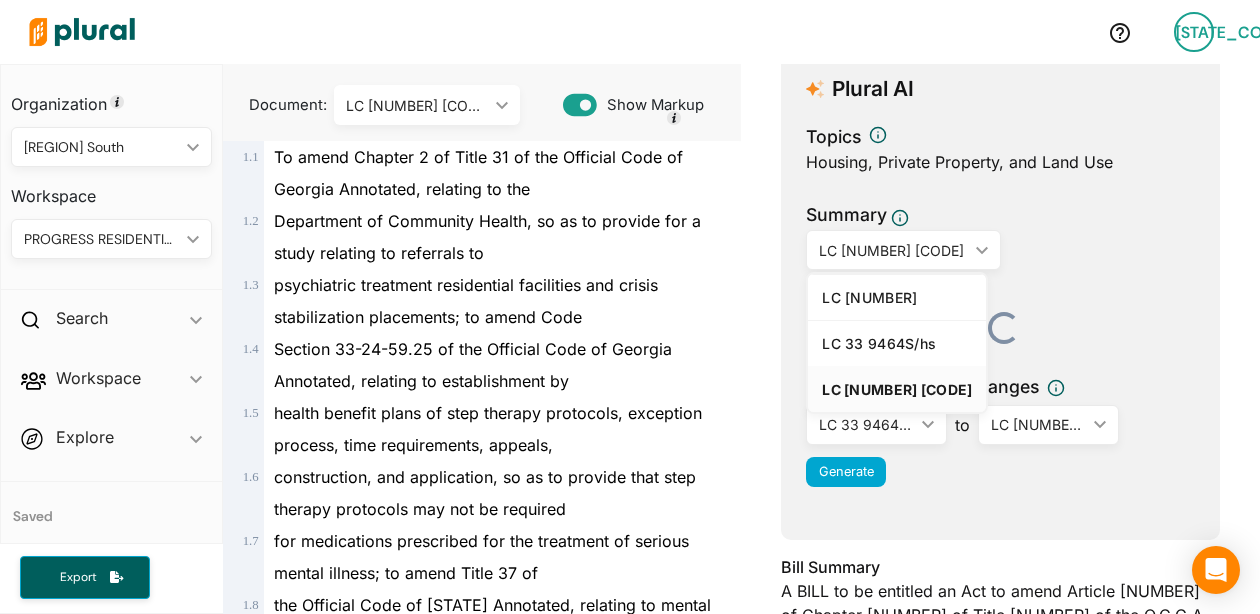 click on "Topics Housing, Private Property, and Land Use Summary LC 33 9464S/hcs ic_keyboard_arrow_down LC 33 9424/a LC 33 9464S/hs LC 33 9464S/hcs Hide Version to Version Changes LC 33 9464S/hs ic_keyboard_arrow_down LC 33 9424/a LC 33 9464S/hs LC 33 9464S/hcs to LC 33 9464S/hcs ic_keyboard_arrow_down LC 33 9424/a LC 33 9464S/hs LC 33 9464S/hcs Generate" at bounding box center [1000, 311] 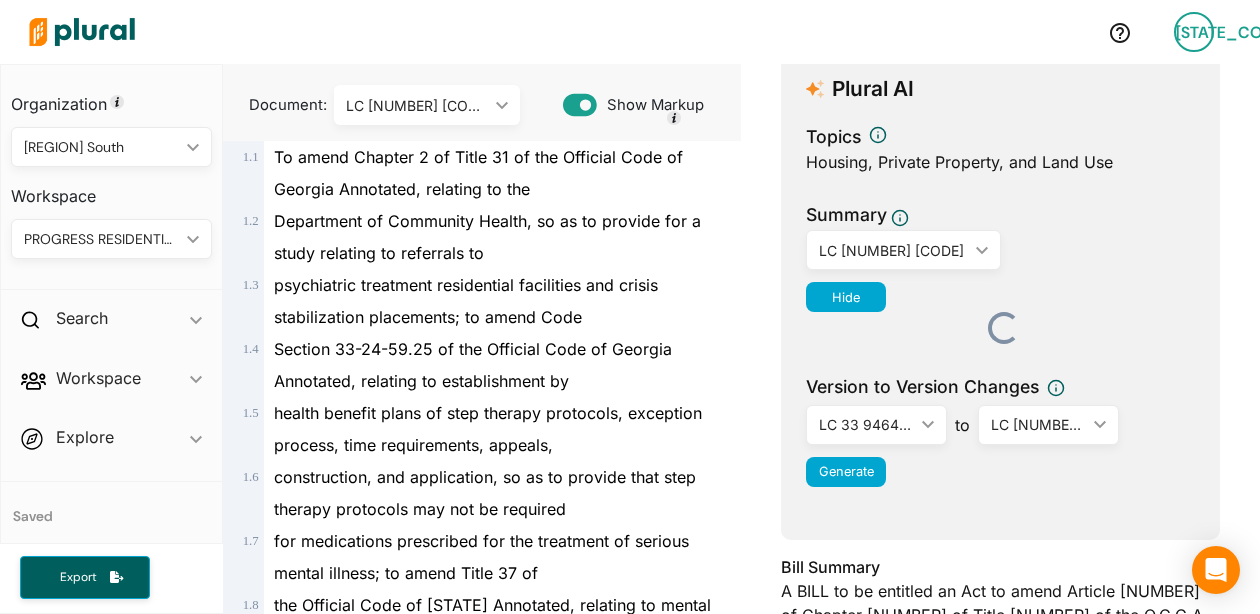 scroll, scrollTop: 0, scrollLeft: 0, axis: both 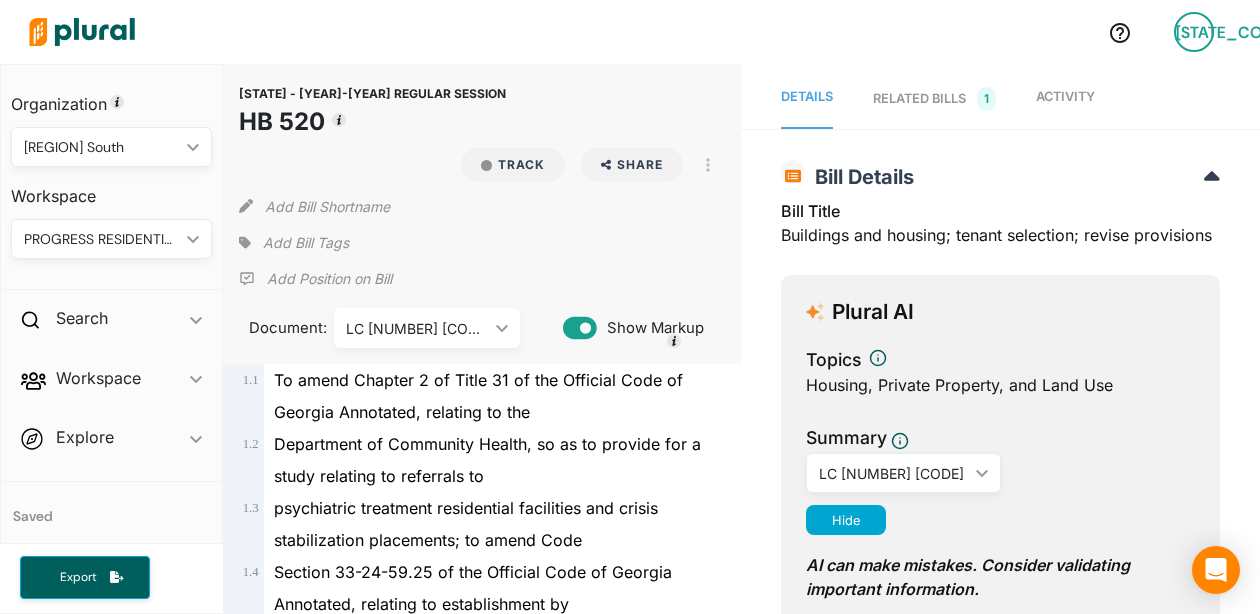 click on "Details RELATED BILLS   1 Activity" at bounding box center (1000, 96) 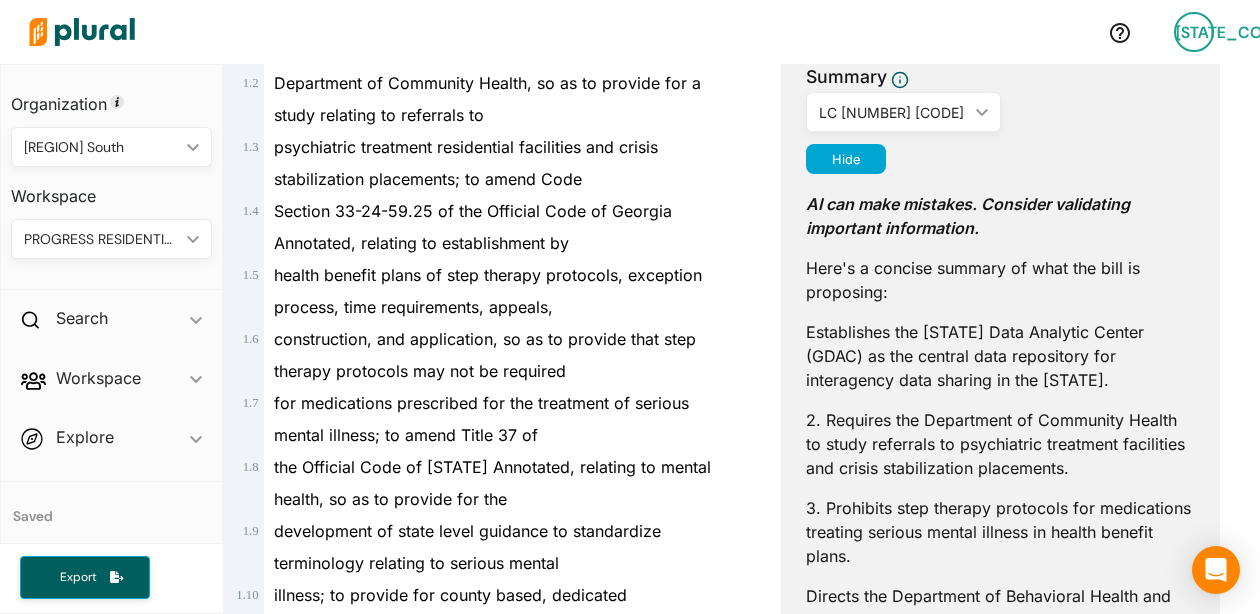 scroll, scrollTop: 0, scrollLeft: 0, axis: both 